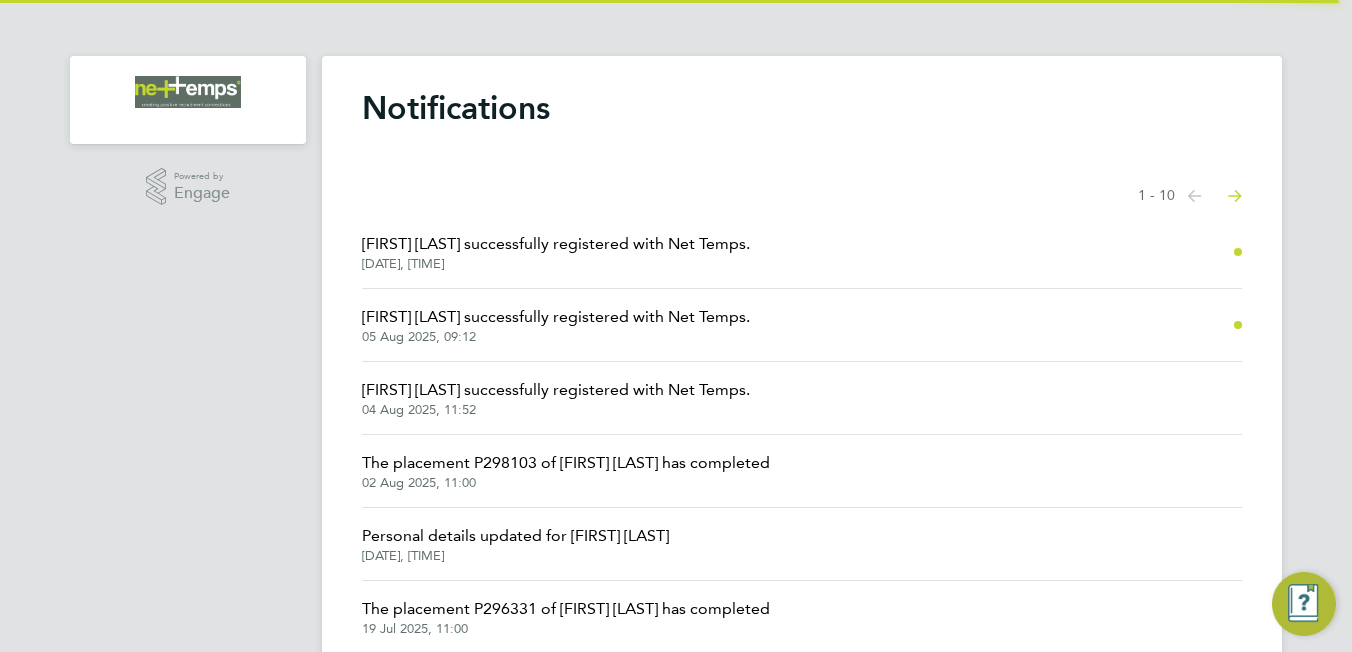 scroll, scrollTop: 0, scrollLeft: 0, axis: both 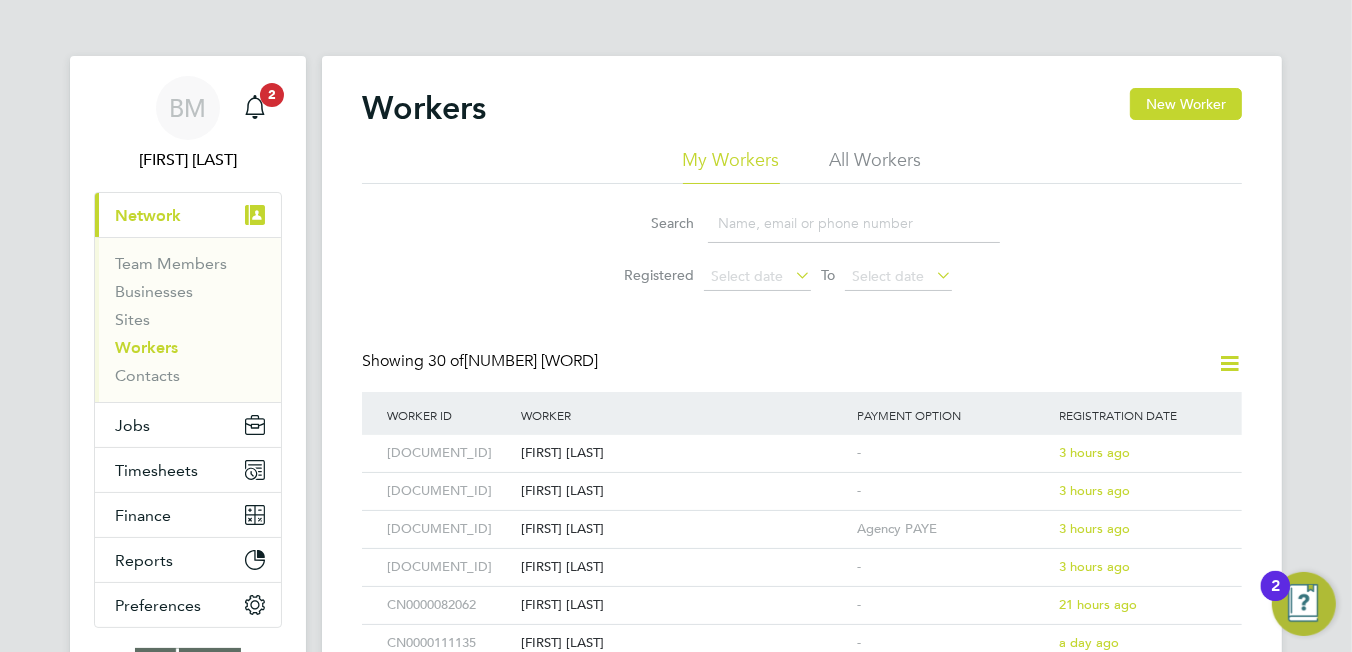 click on "Current page:   Network" at bounding box center (188, 215) 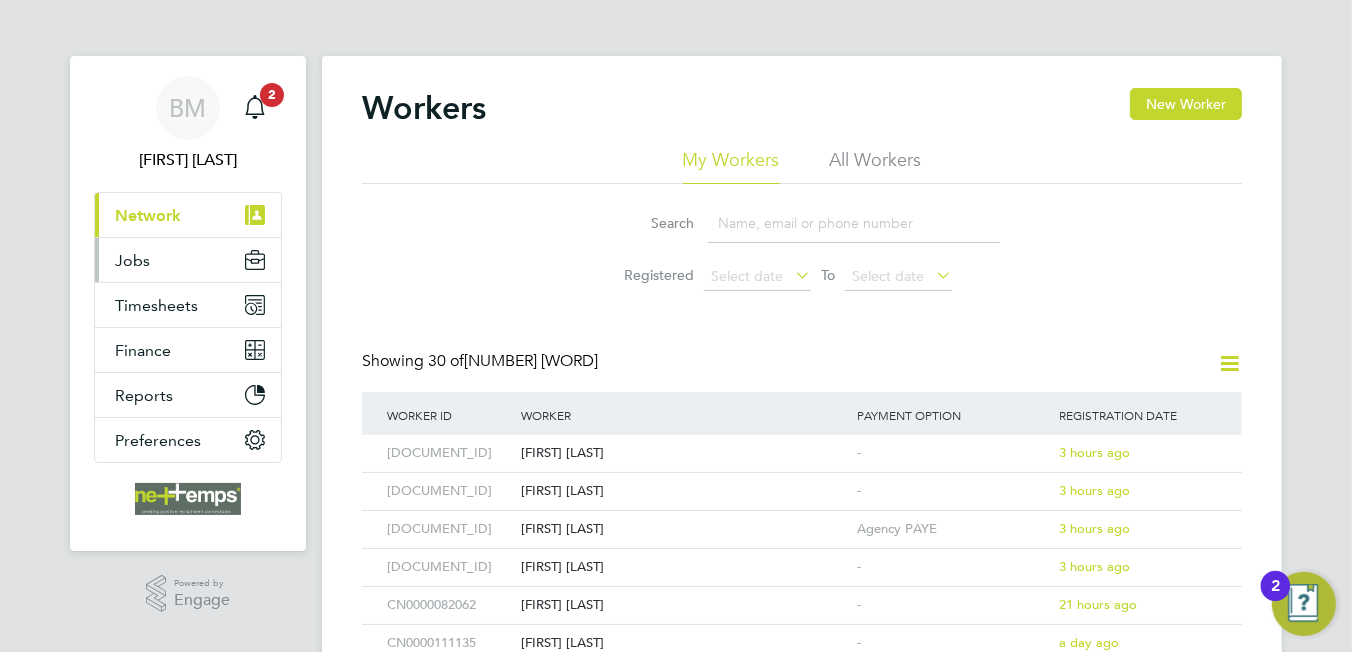 click on "Jobs" at bounding box center [188, 260] 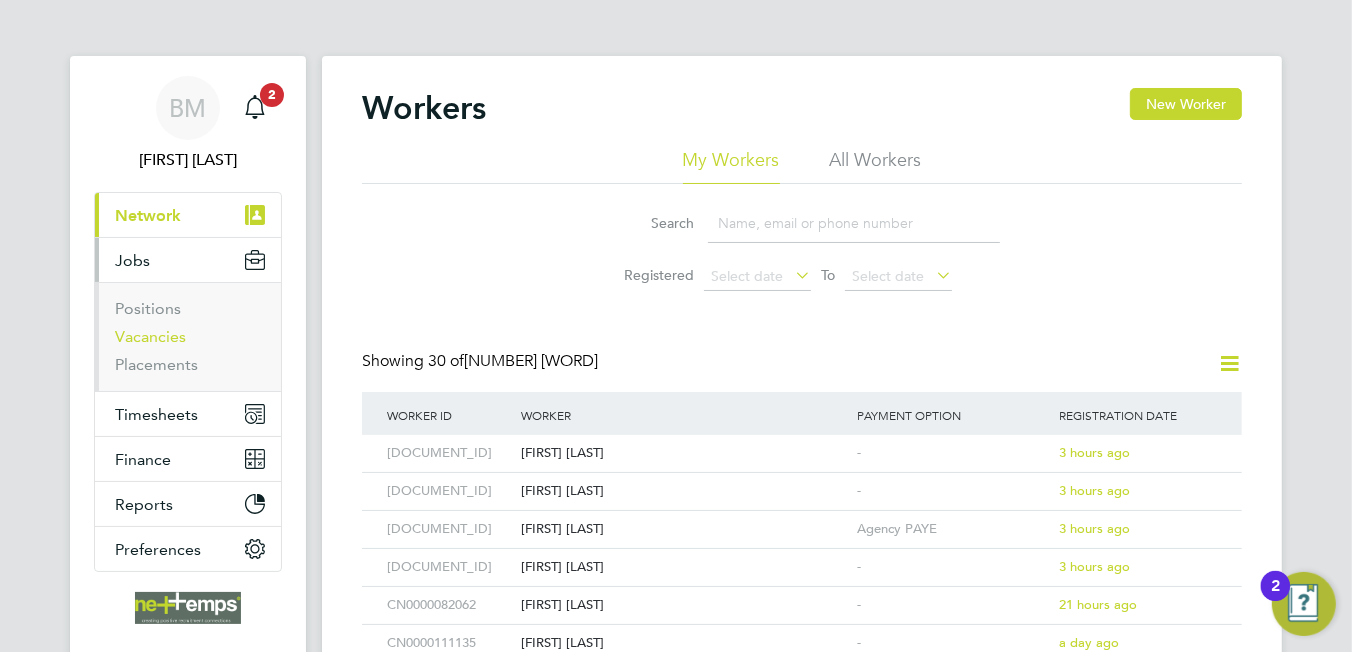 click on "Vacancies" at bounding box center (150, 336) 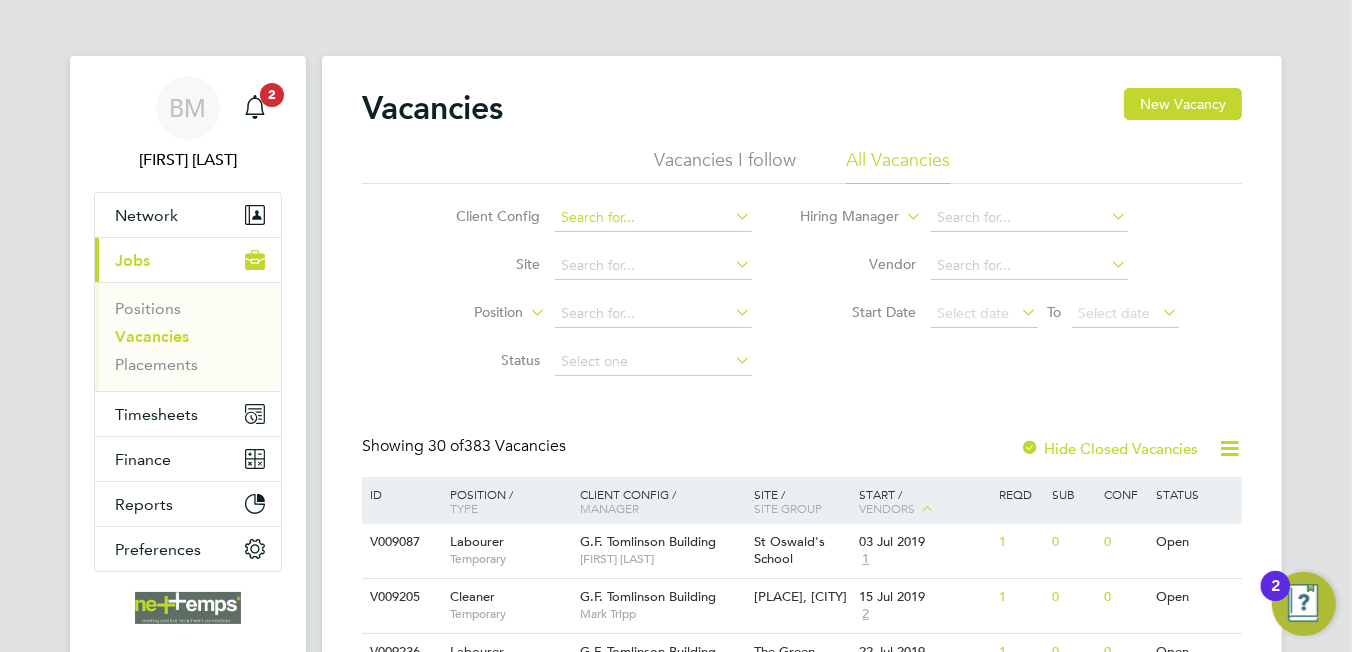 click 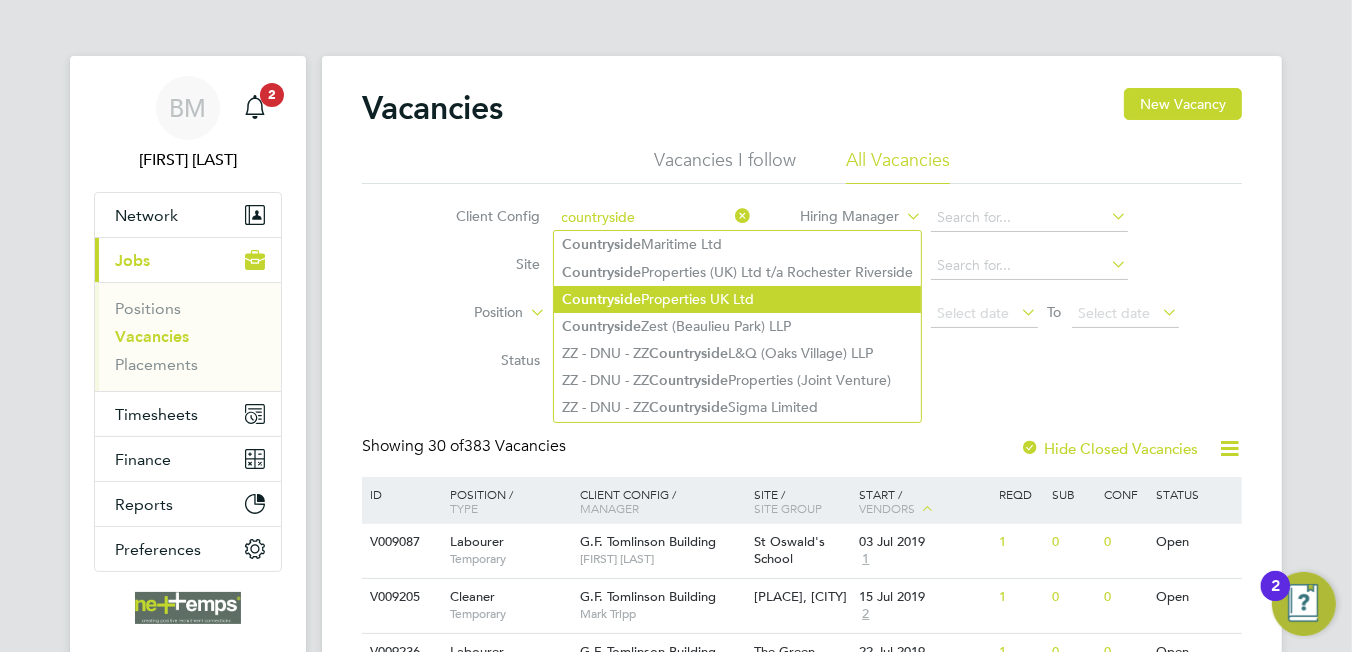 click on "Countryside  Properties UK Ltd" 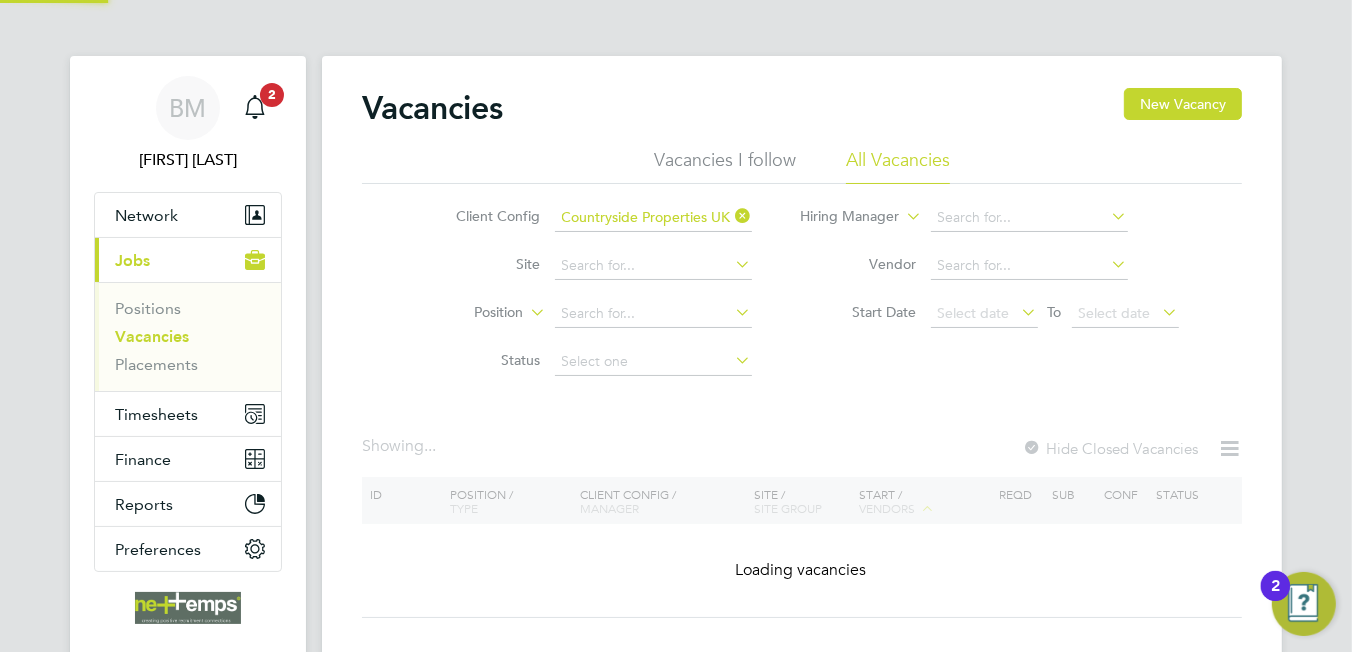 click on "Countryside  Properties UK Ltd" 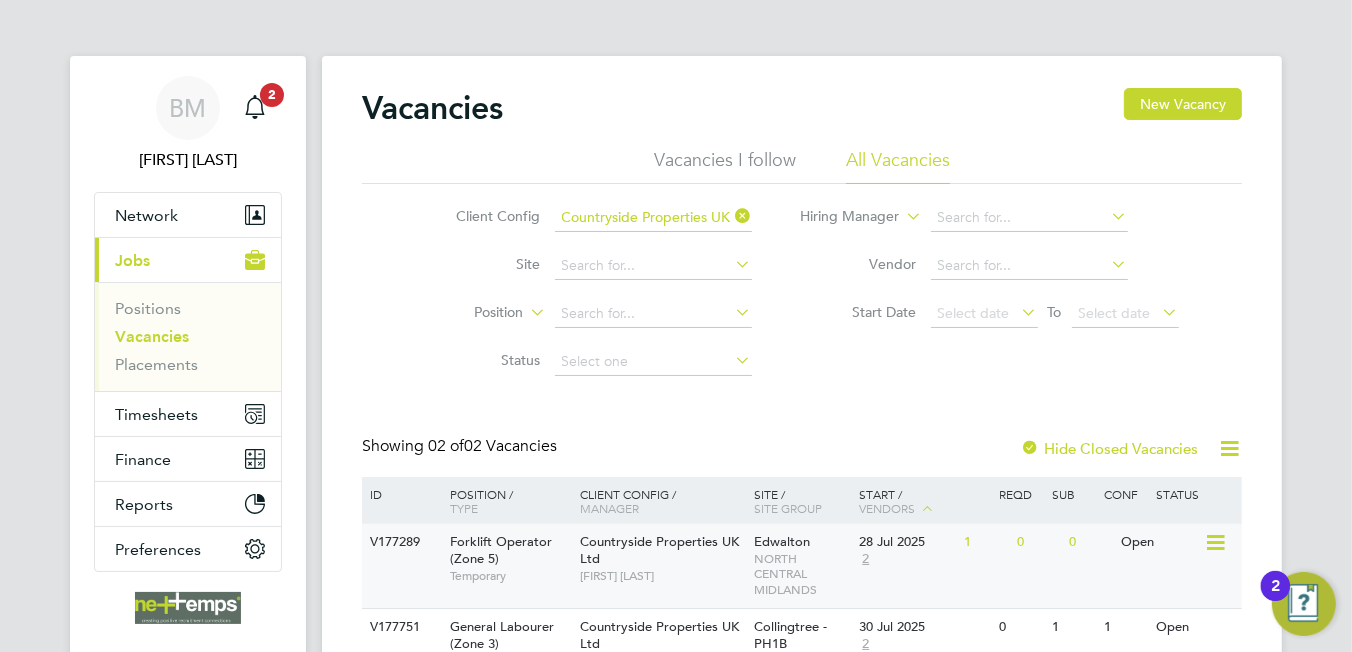 scroll, scrollTop: 129, scrollLeft: 0, axis: vertical 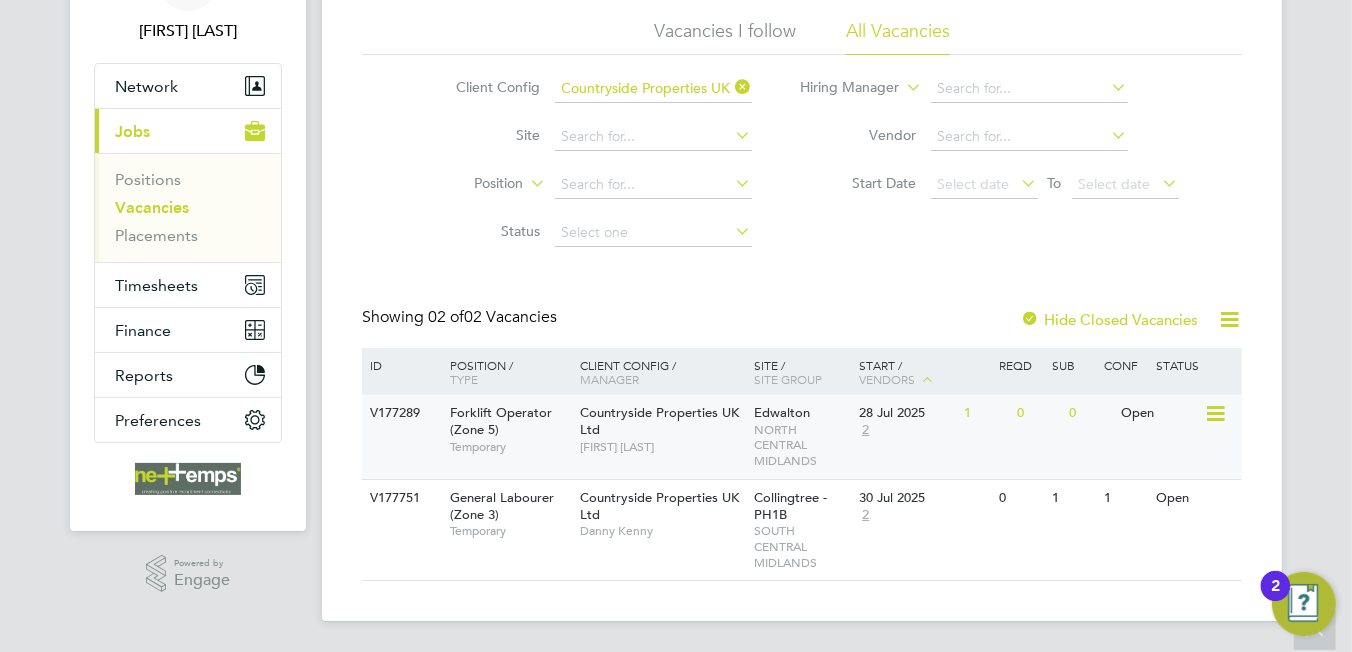 click on "[COMPANY] [COMPANY] [FIRST] [LAST]" 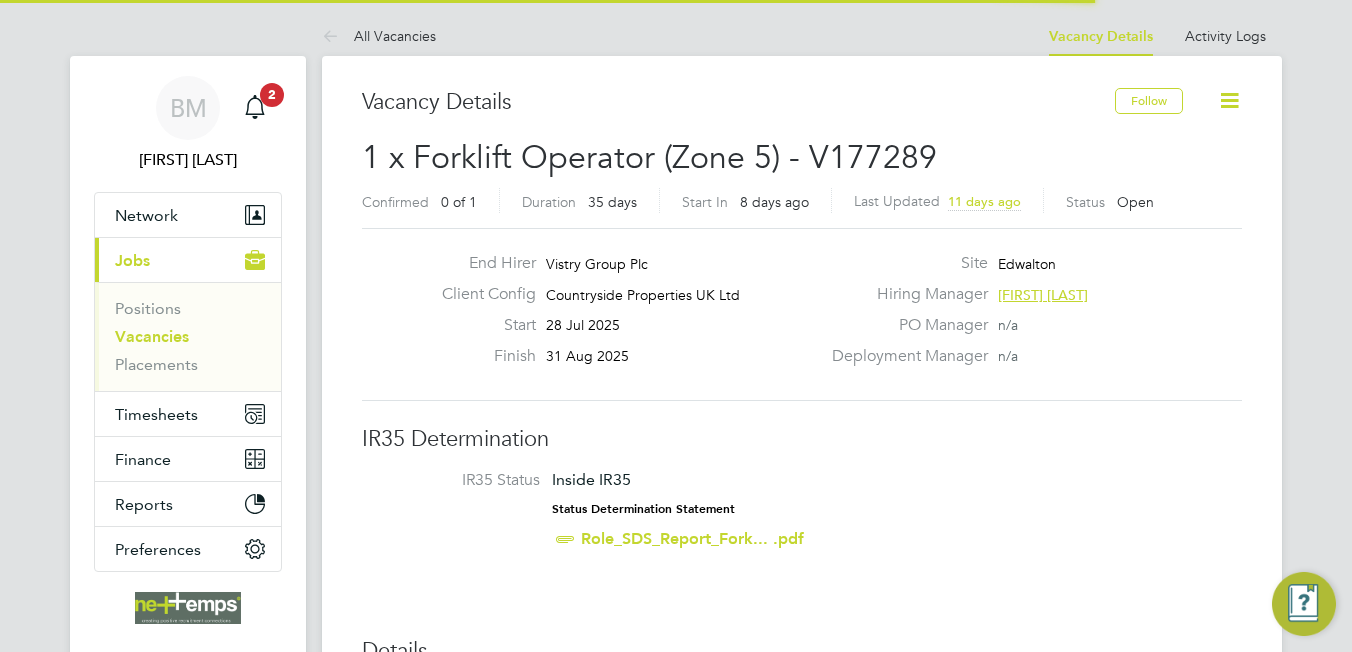 scroll, scrollTop: 0, scrollLeft: 0, axis: both 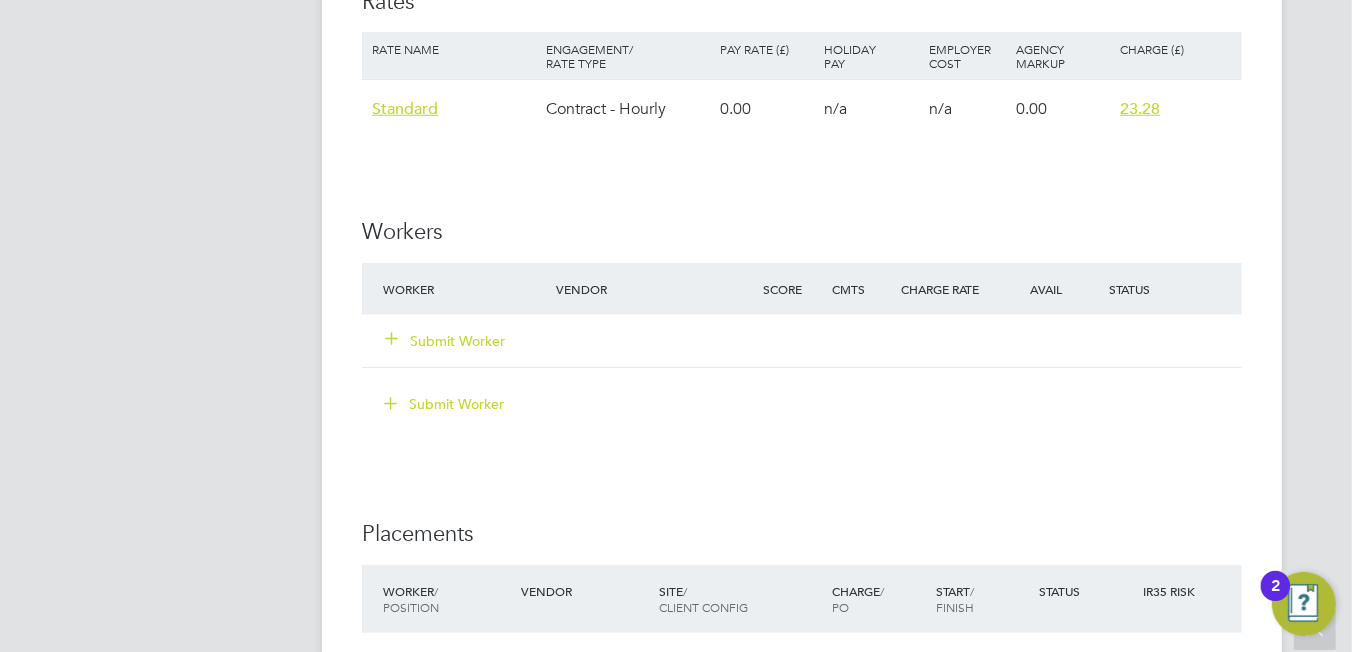 click on "Submit Worker" 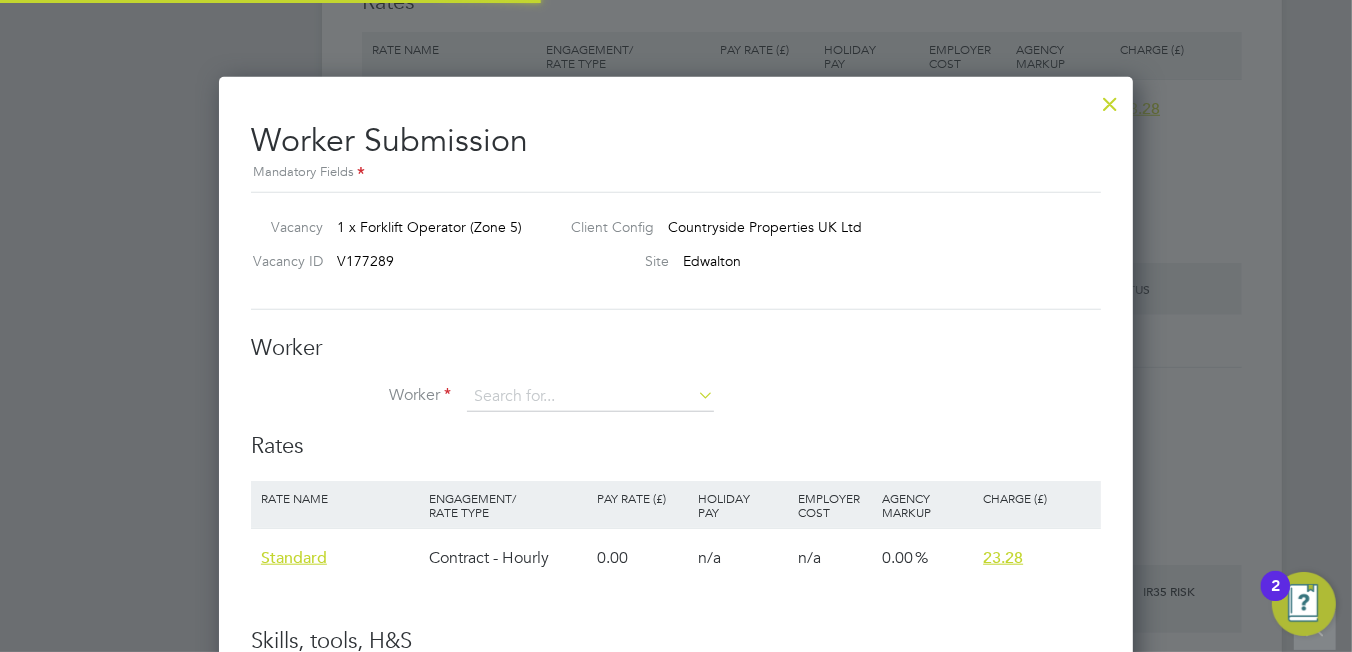 scroll, scrollTop: 10, scrollLeft: 9, axis: both 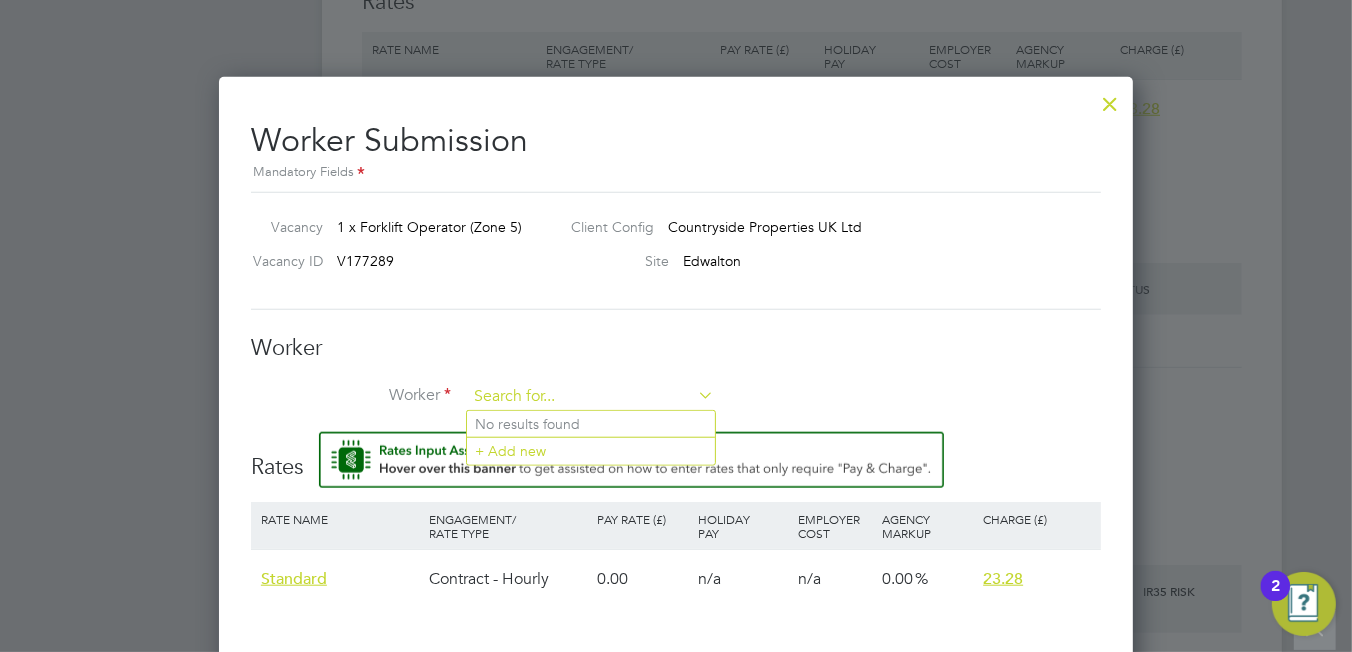 click at bounding box center [590, 397] 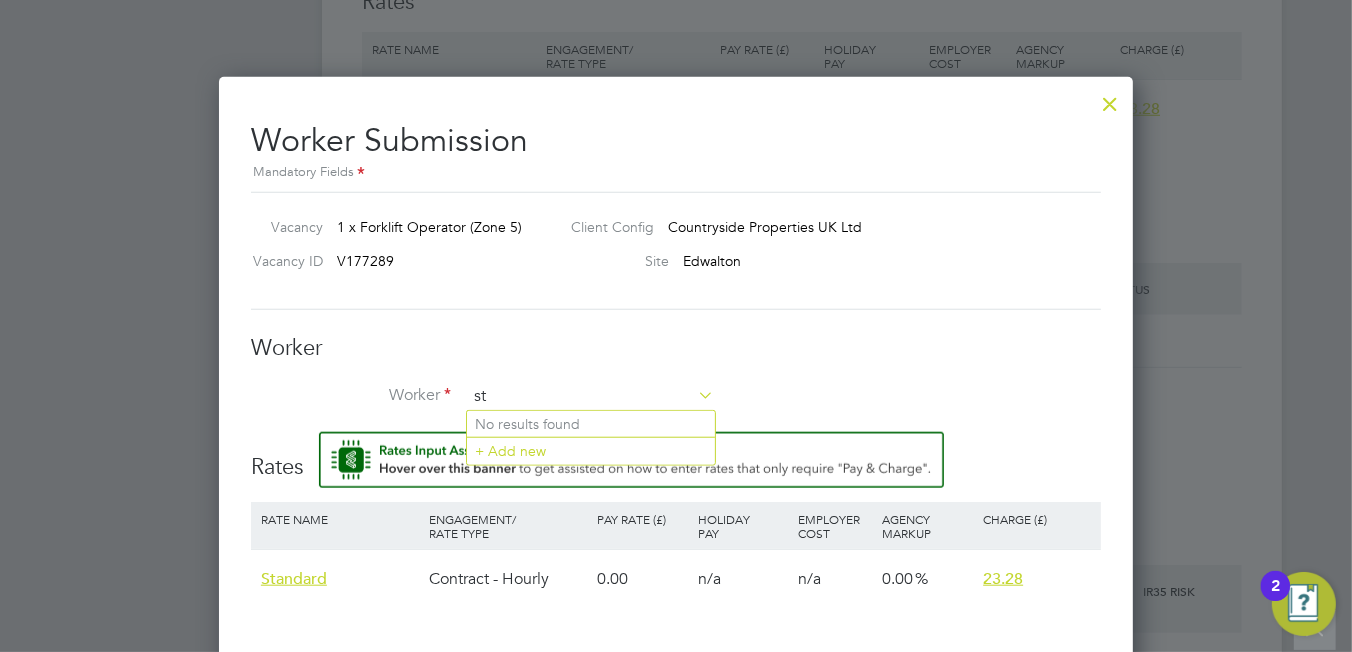 scroll, scrollTop: 1263, scrollLeft: 915, axis: both 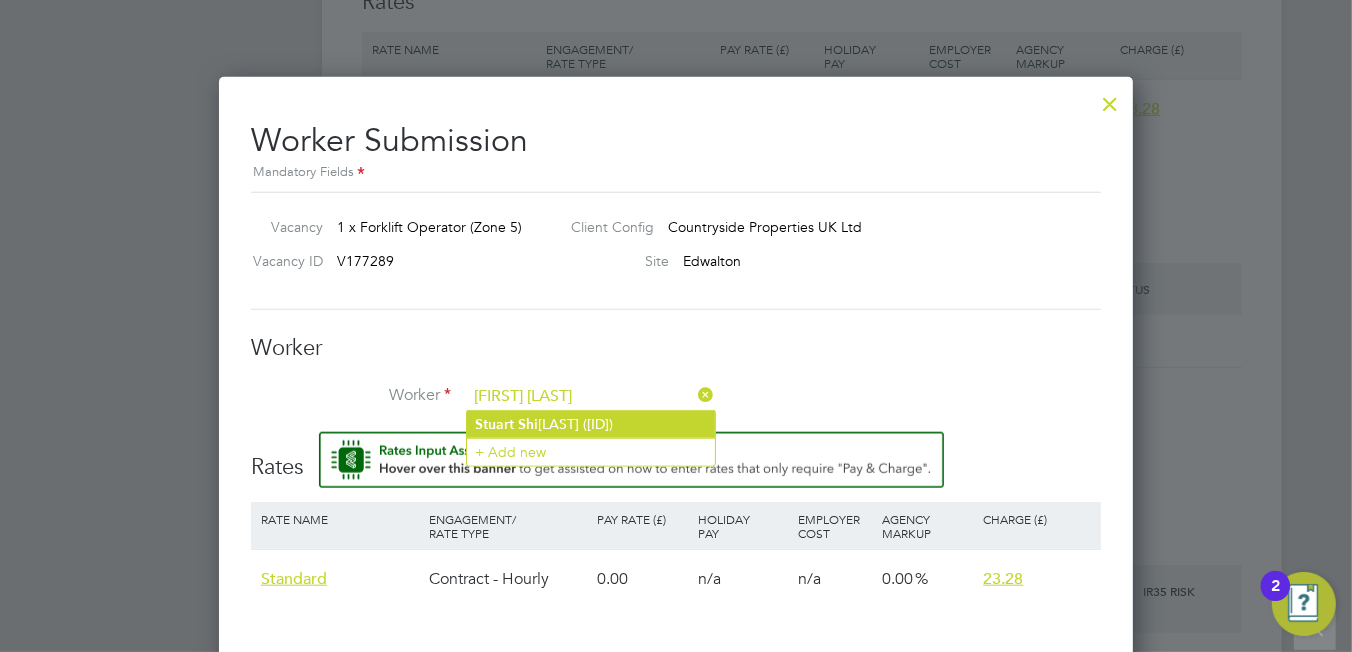 click on "Stuart   Shi nton (CN0000117031)" 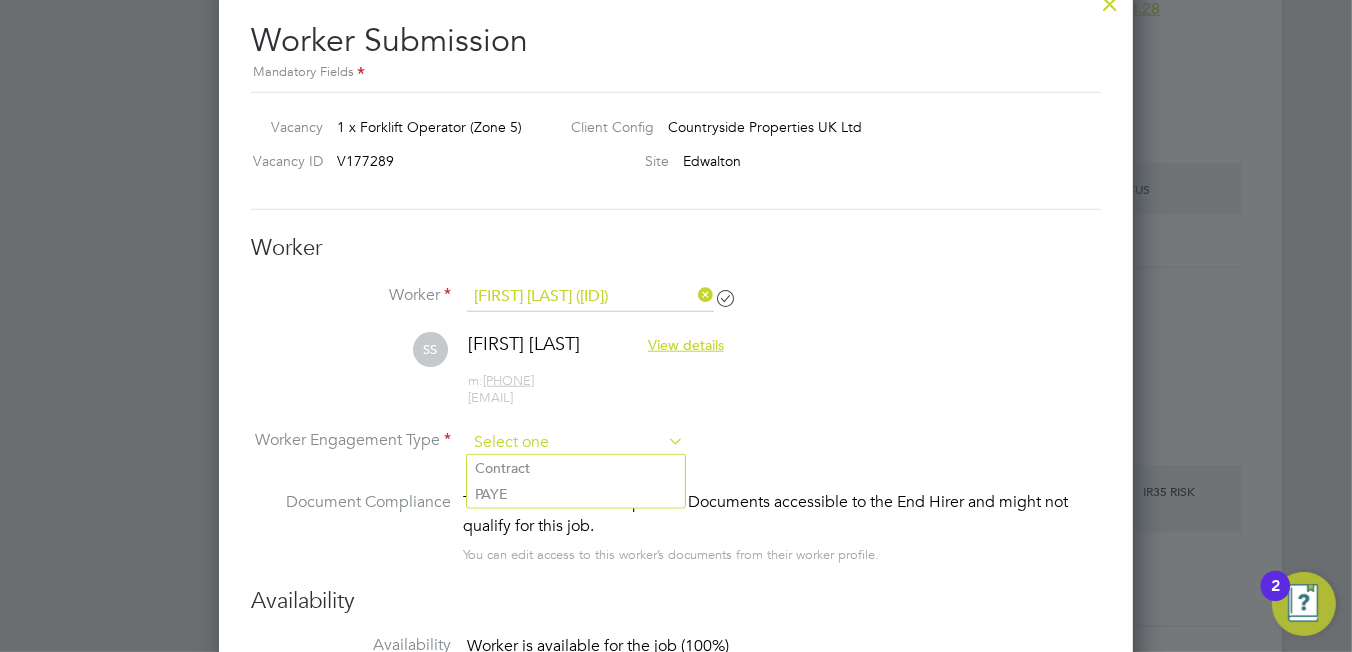click at bounding box center (575, 443) 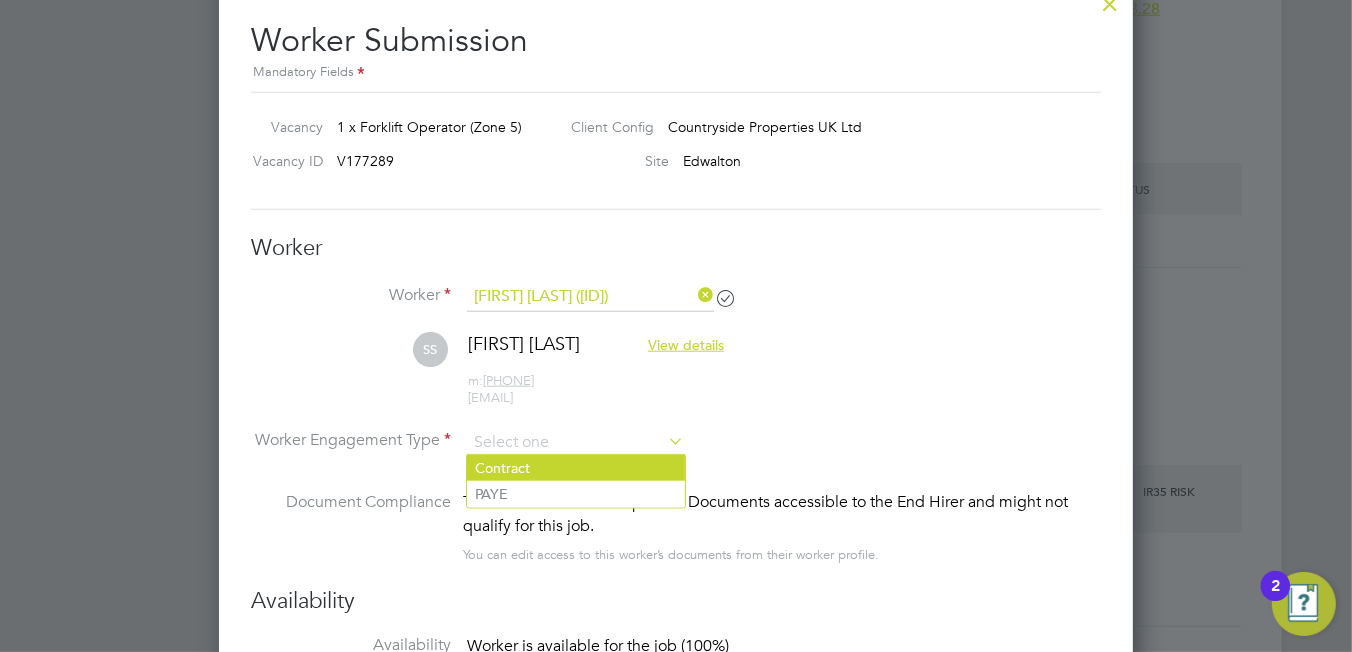 click on "Contract" 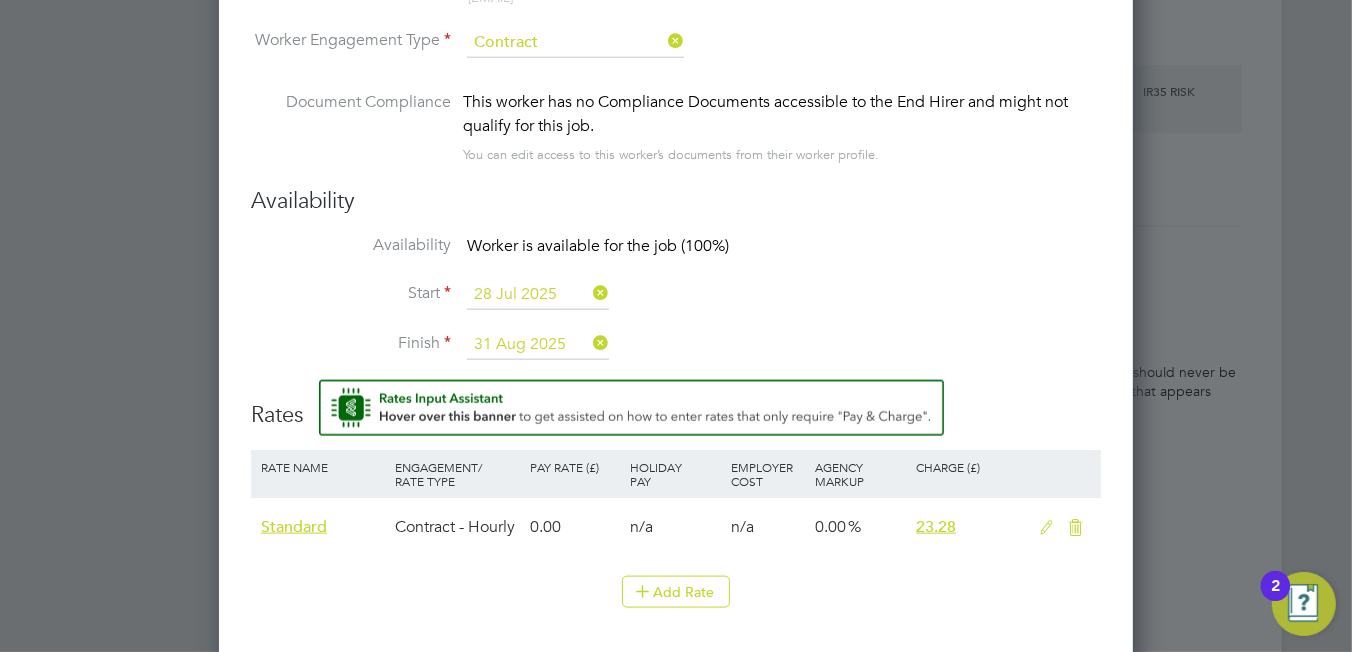 click on "31 Aug 2025" at bounding box center (538, 345) 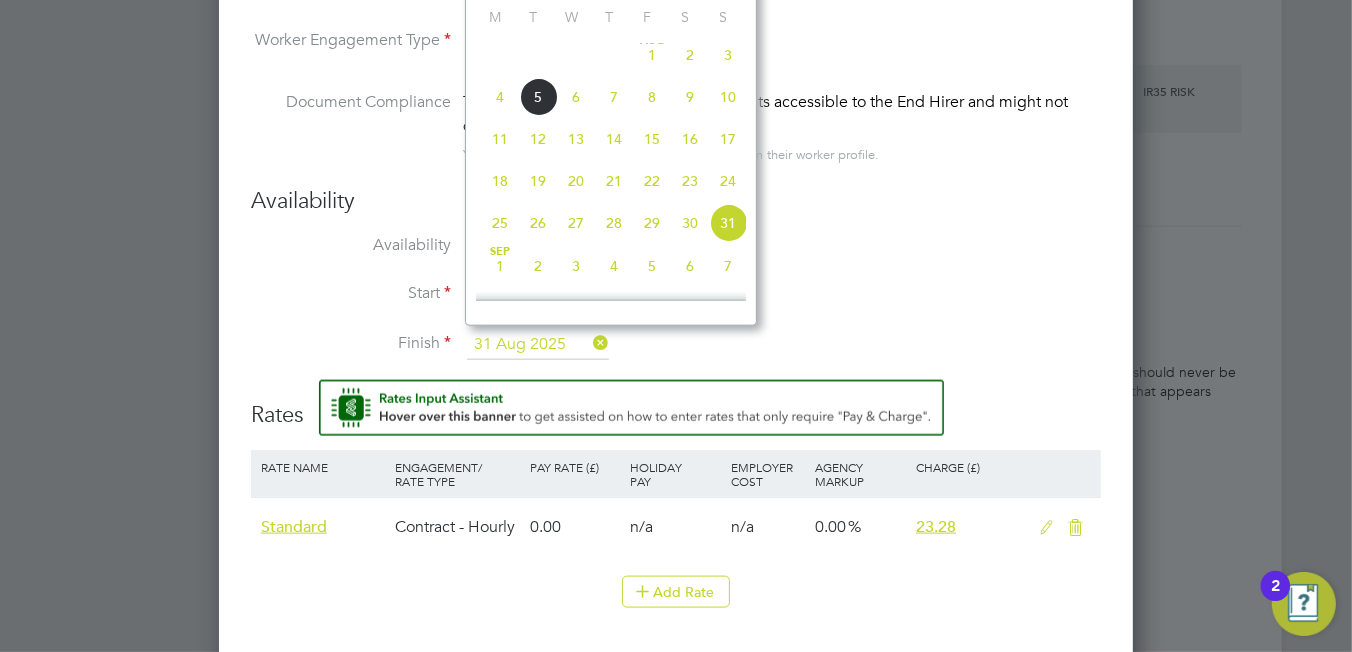 click on "10" 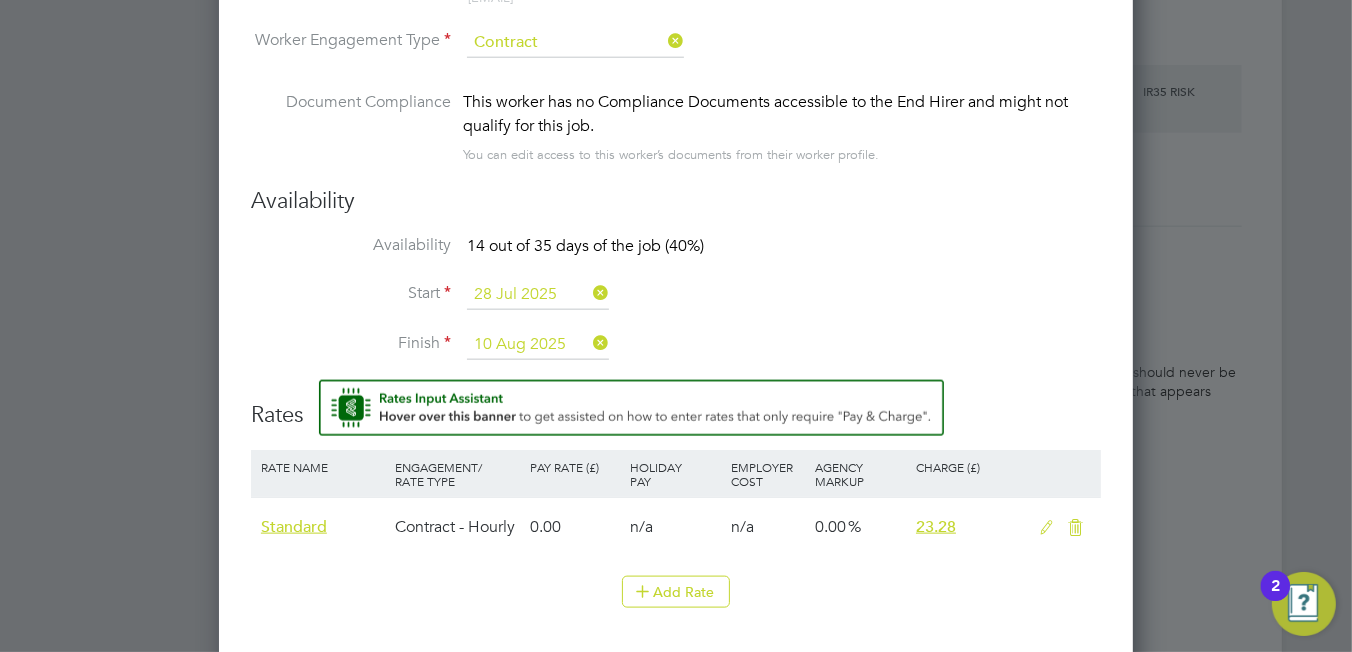 click on "10 Aug 2025" at bounding box center [538, 345] 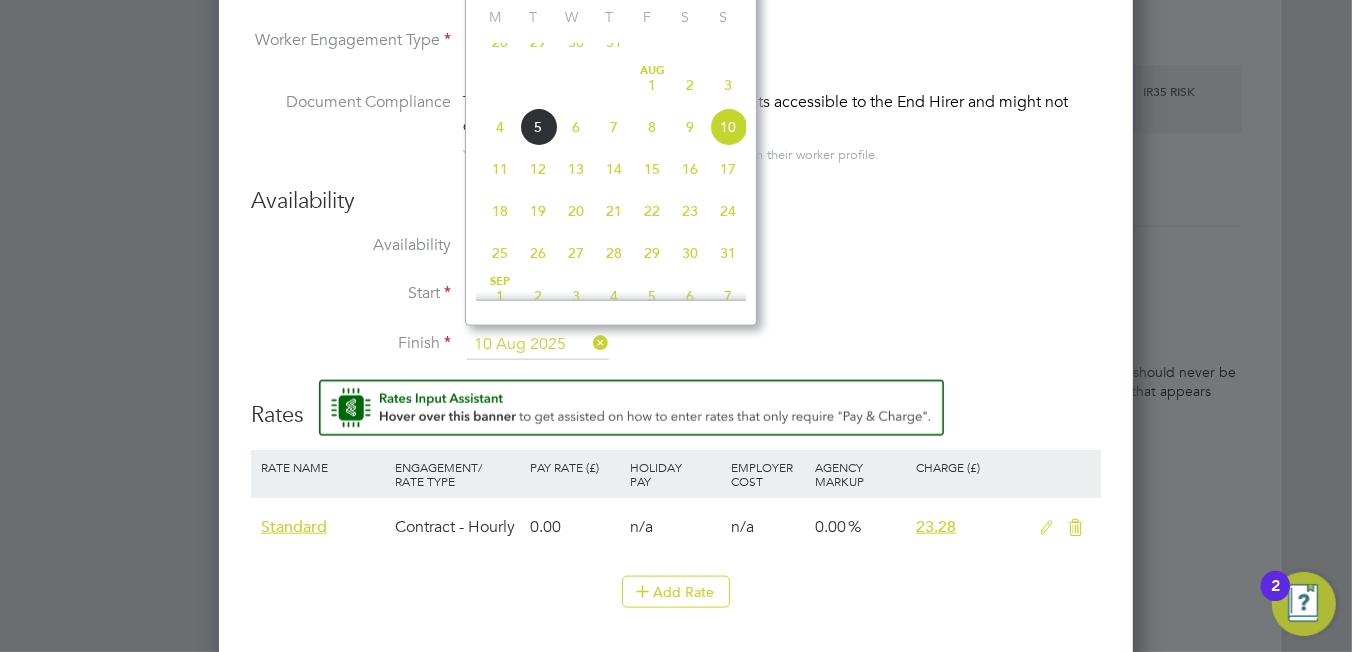 click on "Start   28 Jul 2025" at bounding box center (676, 305) 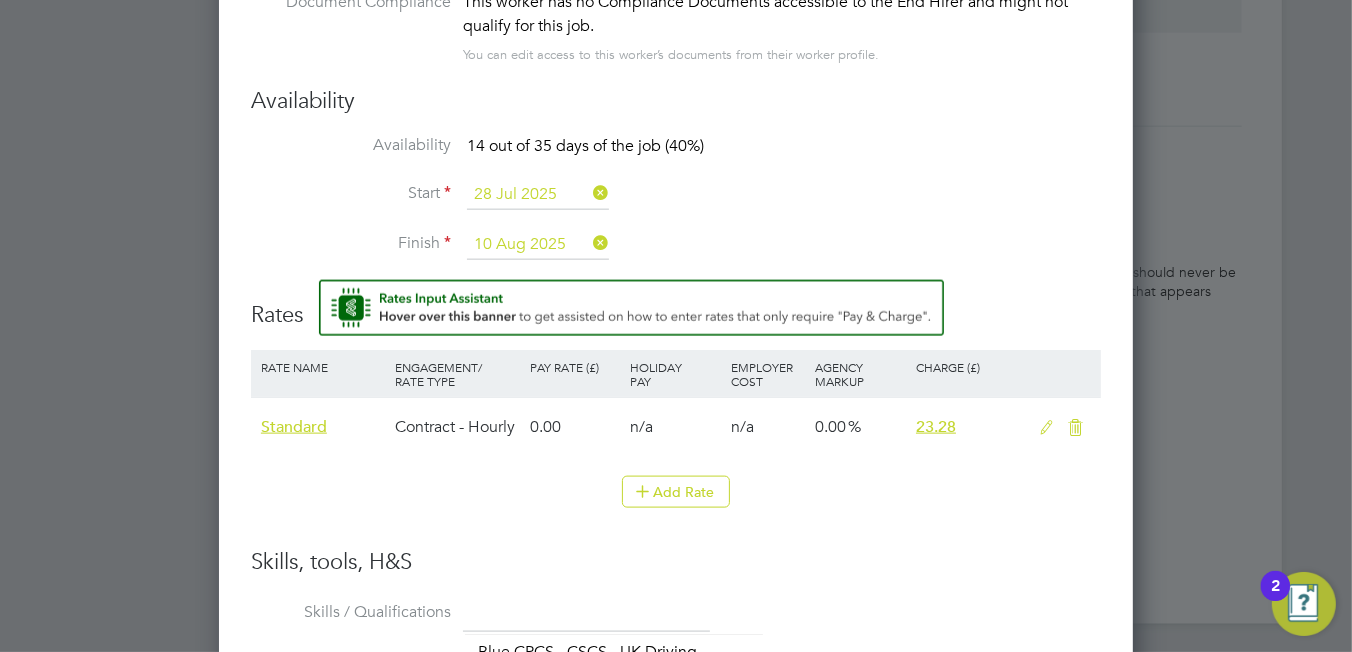 click on "10 Aug 2025" at bounding box center (538, 245) 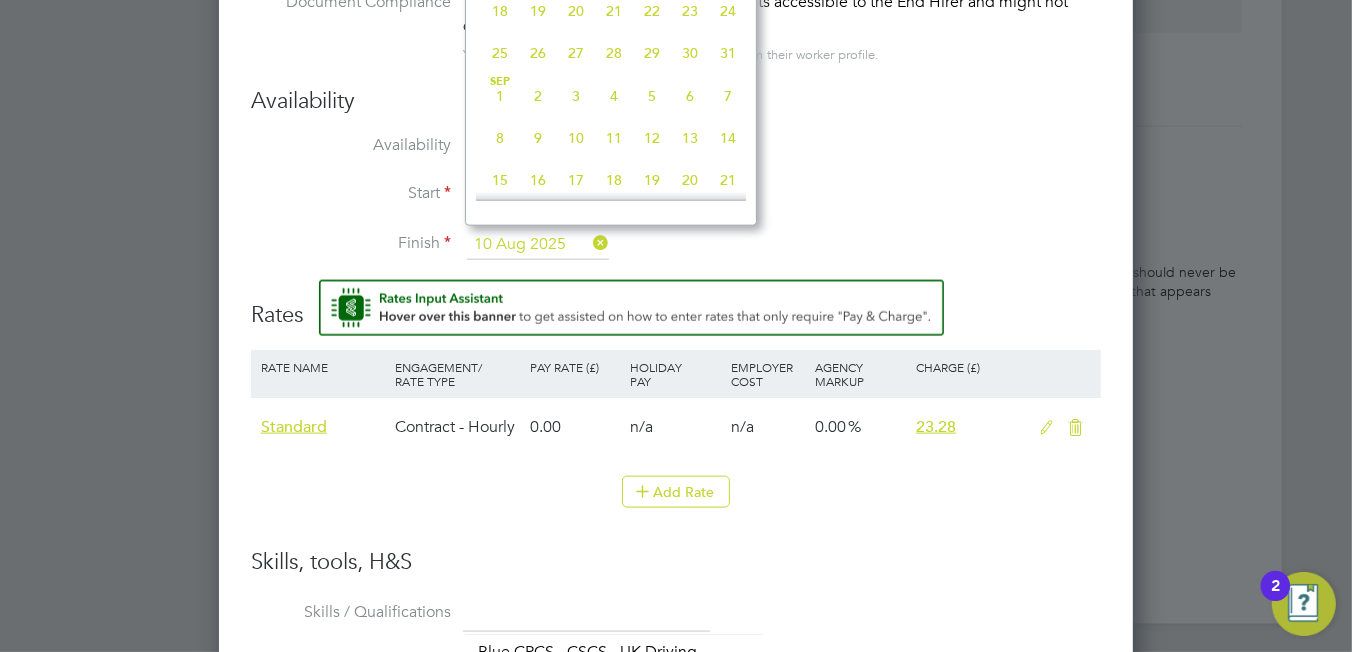 click on "31" 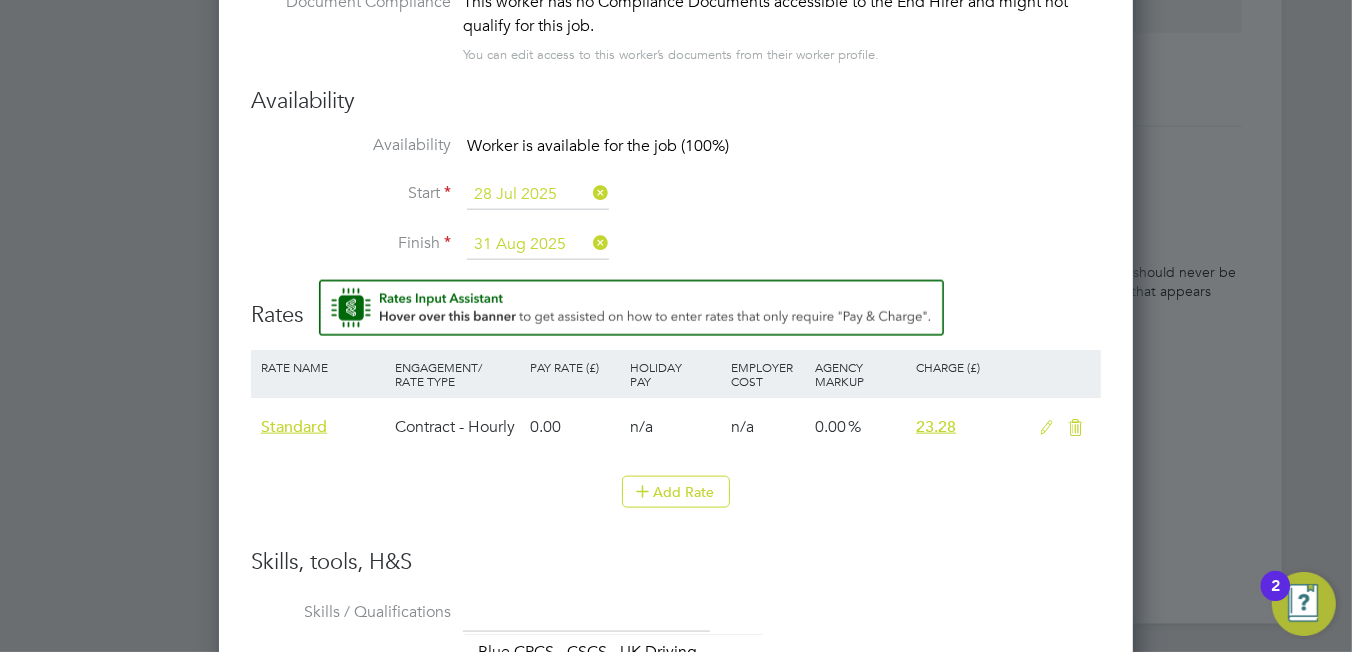 click on "Start   28 Jul 2025" at bounding box center (676, 205) 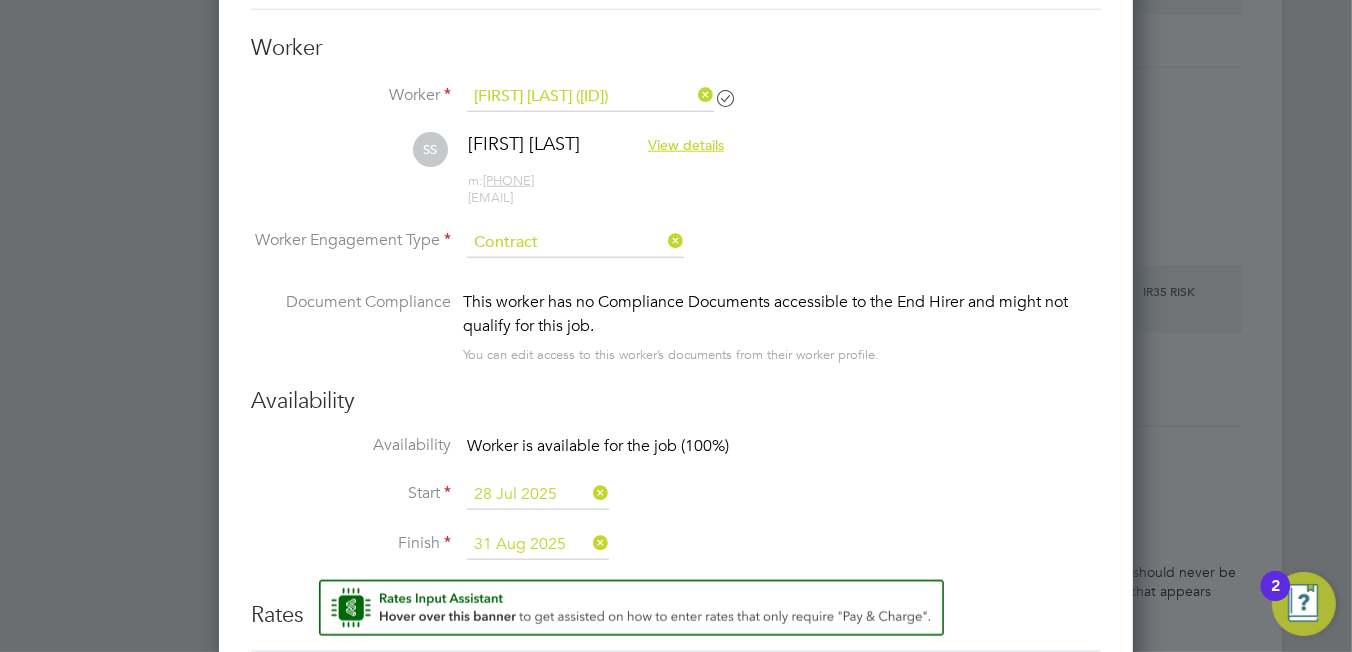 scroll, scrollTop: 2061, scrollLeft: 0, axis: vertical 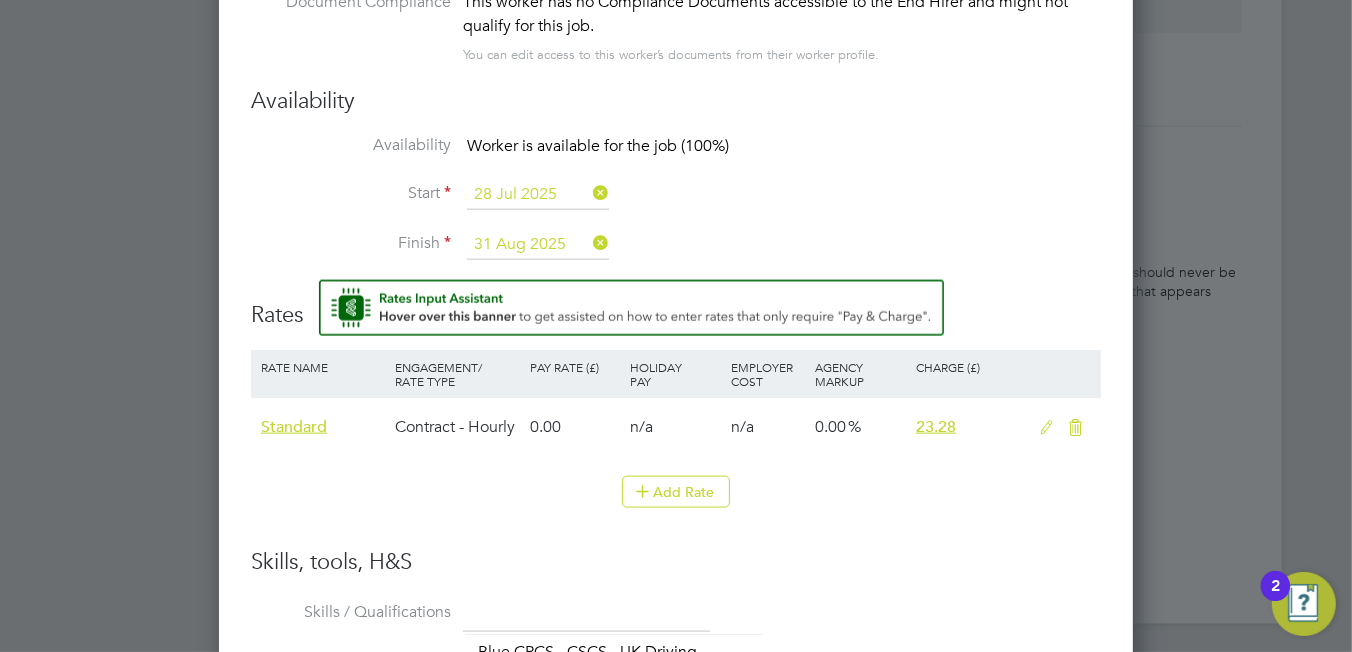 click at bounding box center [1046, 428] 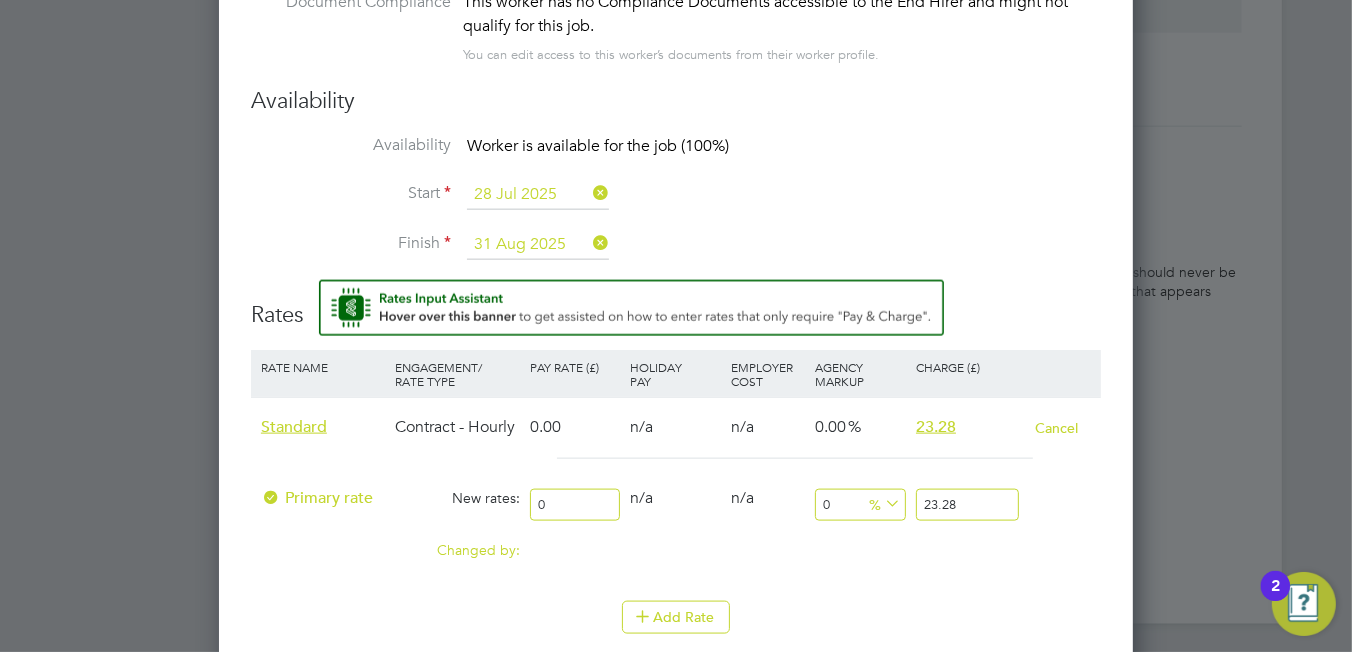 scroll, scrollTop: 1883, scrollLeft: 915, axis: both 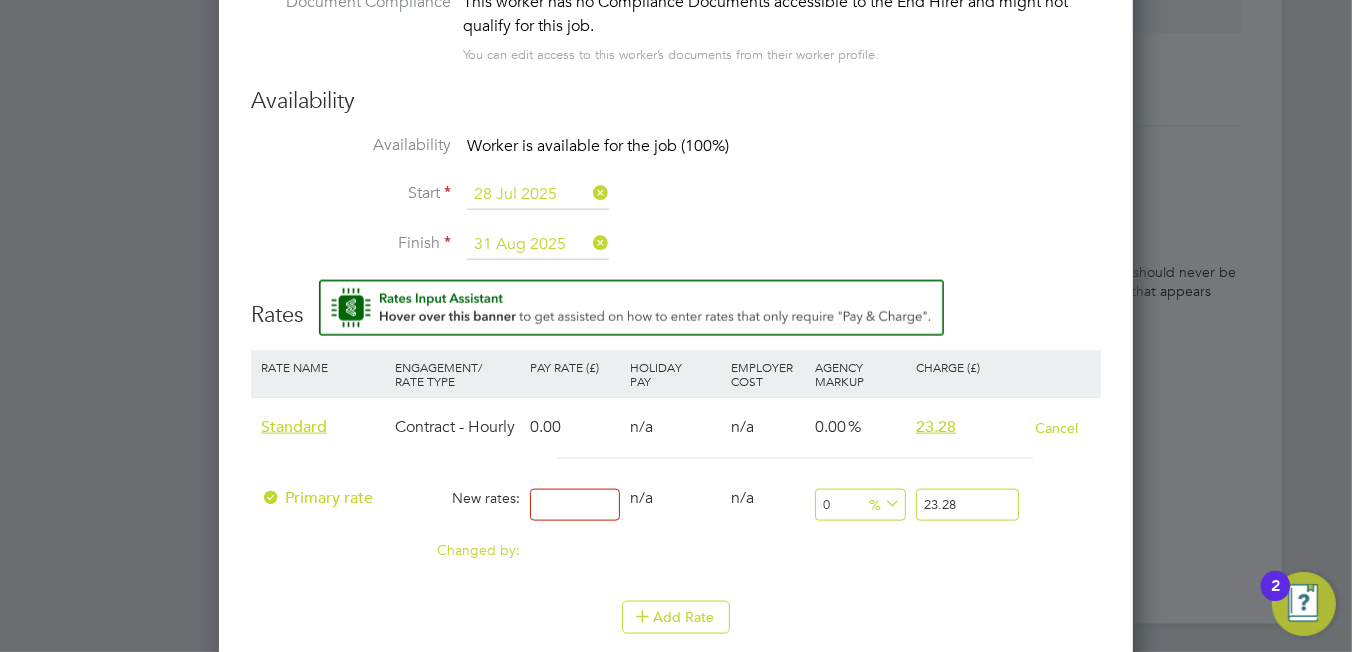 type on "1" 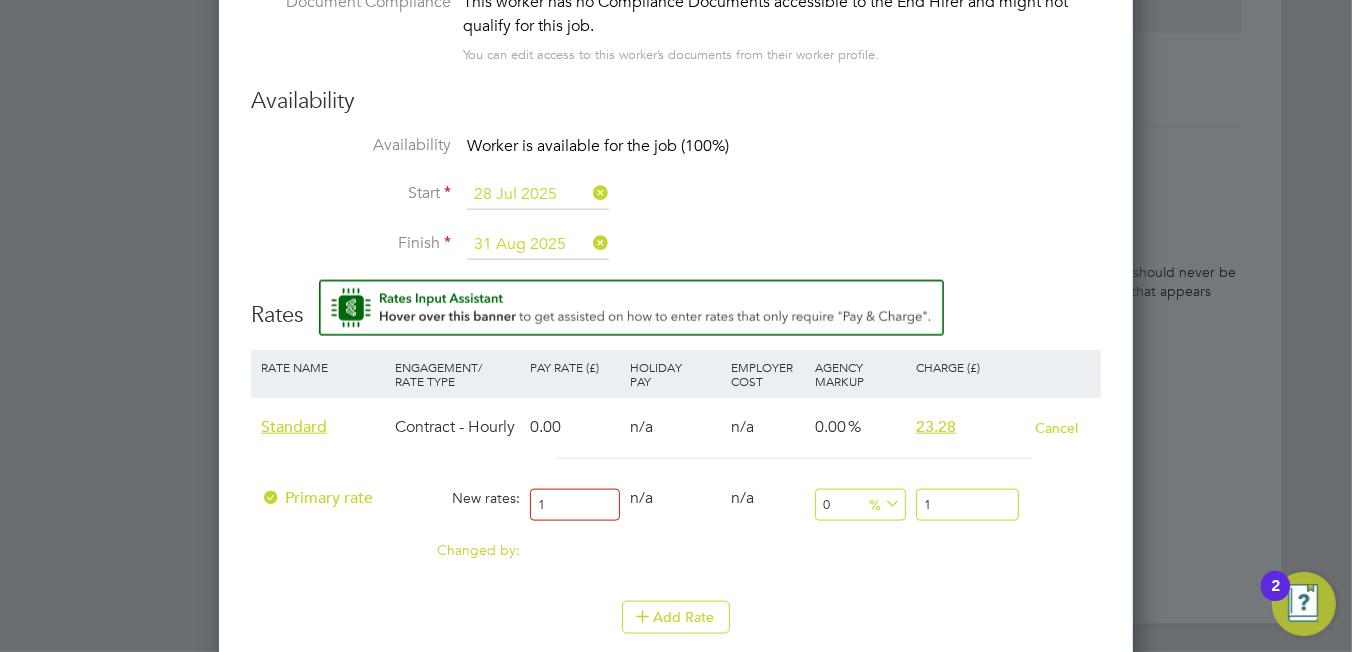 type on "19" 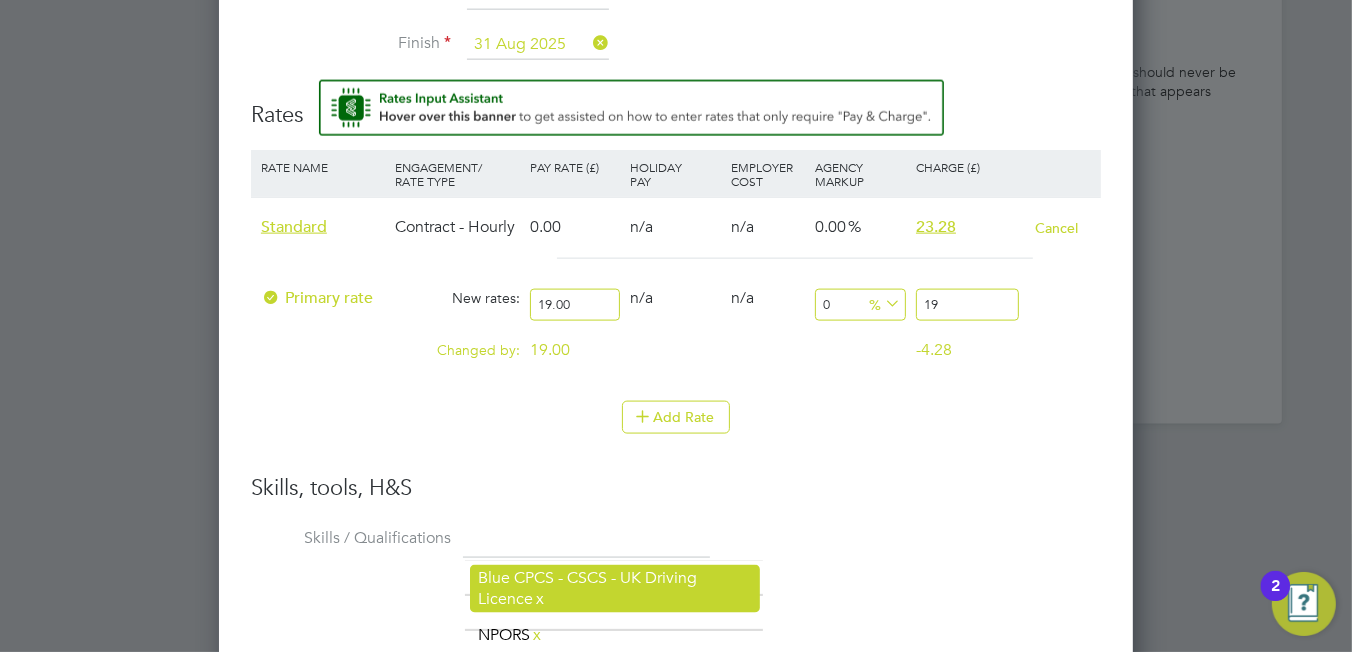 scroll, scrollTop: 2361, scrollLeft: 0, axis: vertical 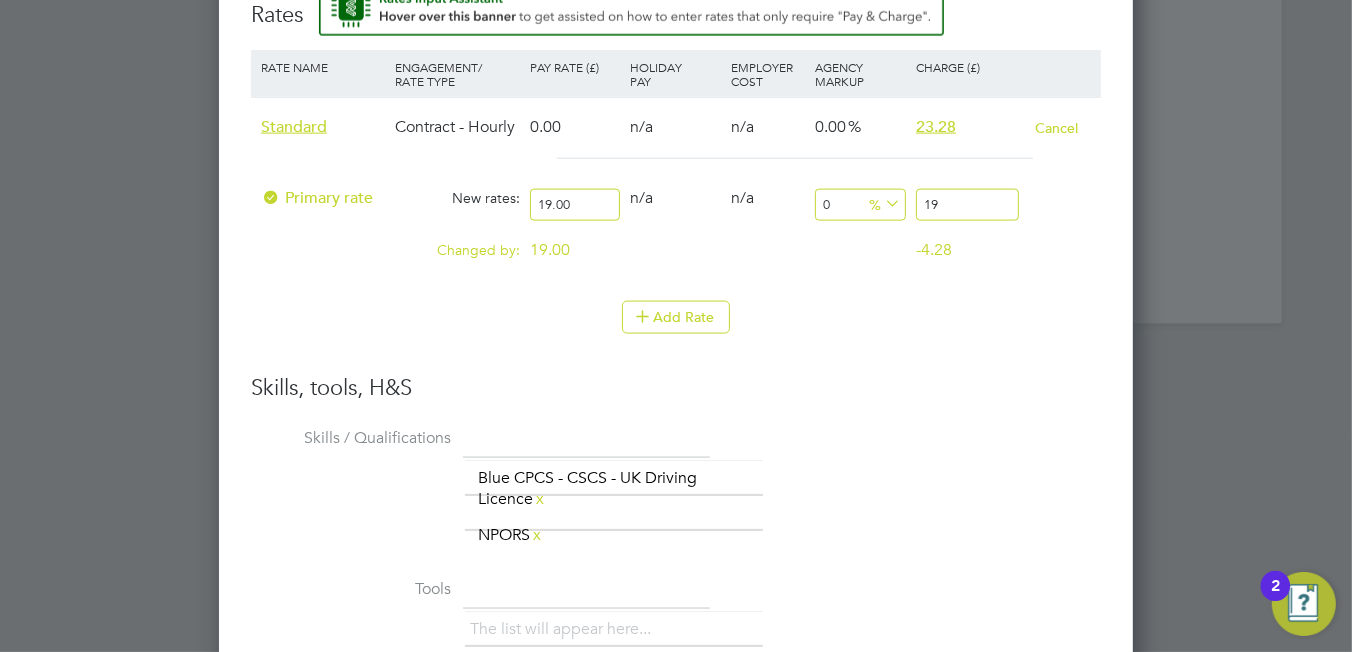 type on "19.00" 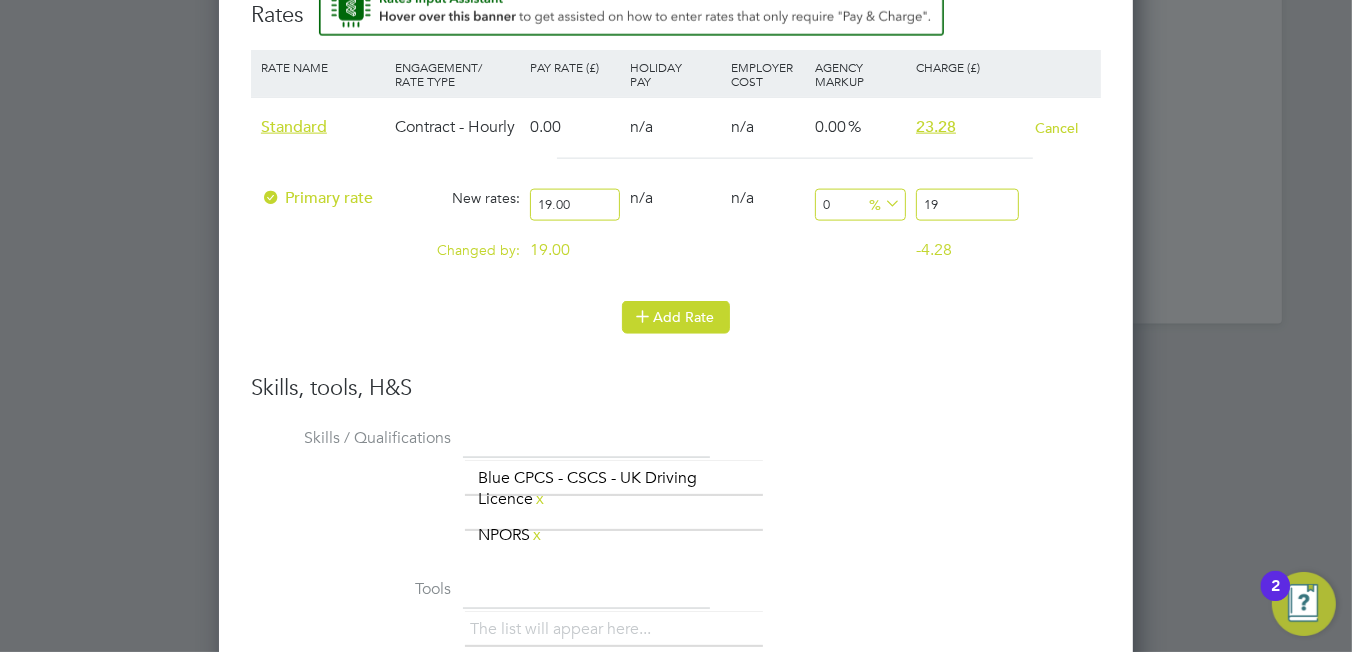 click on "Add Rate" at bounding box center (676, 317) 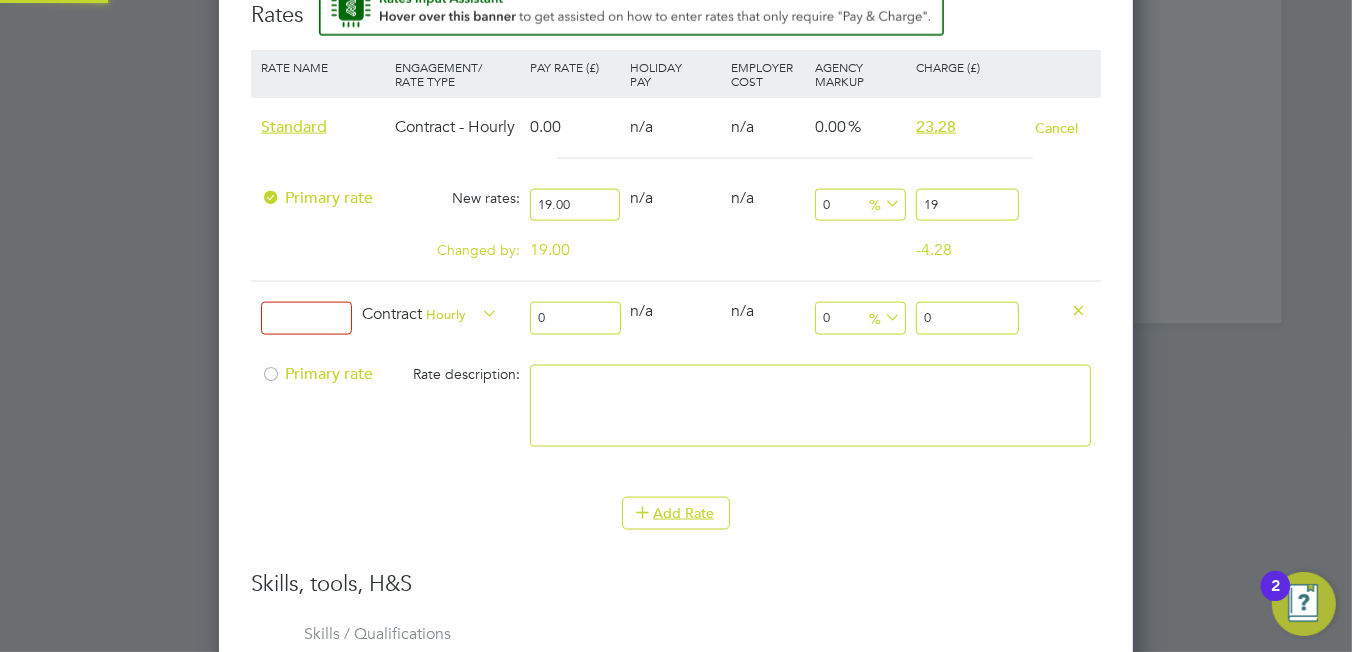 scroll, scrollTop: 9, scrollLeft: 10, axis: both 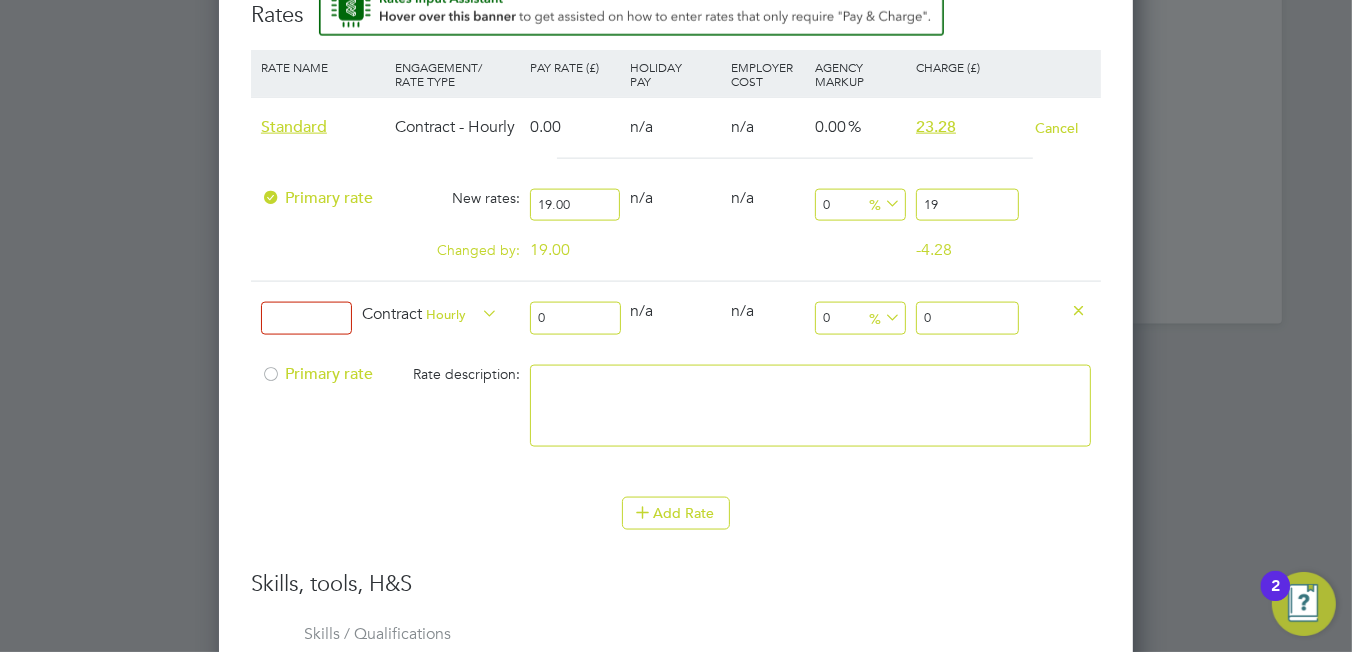 click at bounding box center [1078, 309] 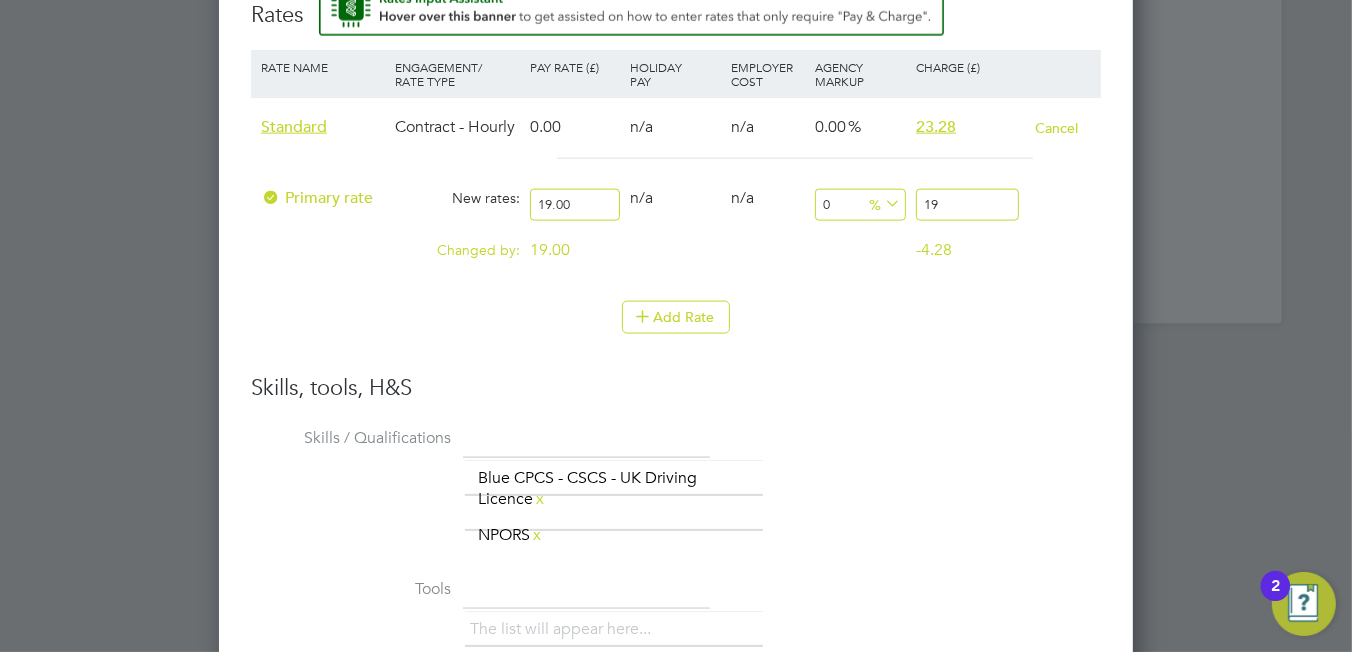 scroll, scrollTop: 1883, scrollLeft: 915, axis: both 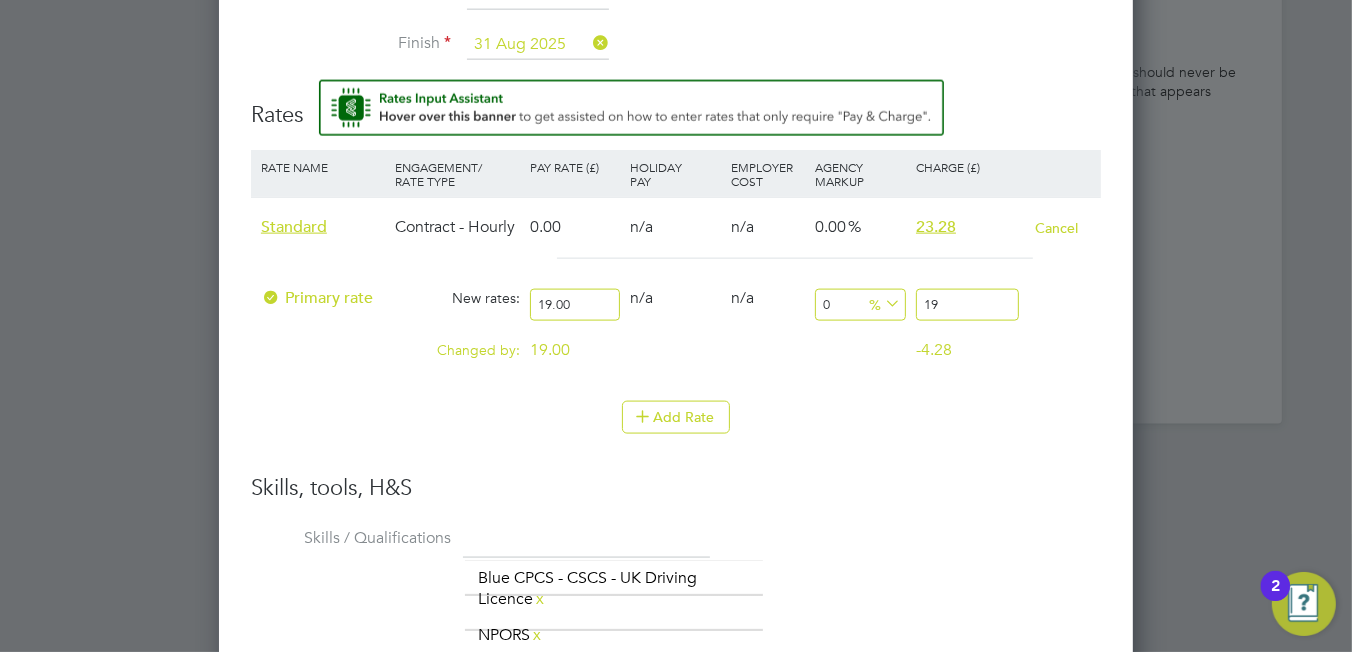 click on "19" at bounding box center (967, 305) 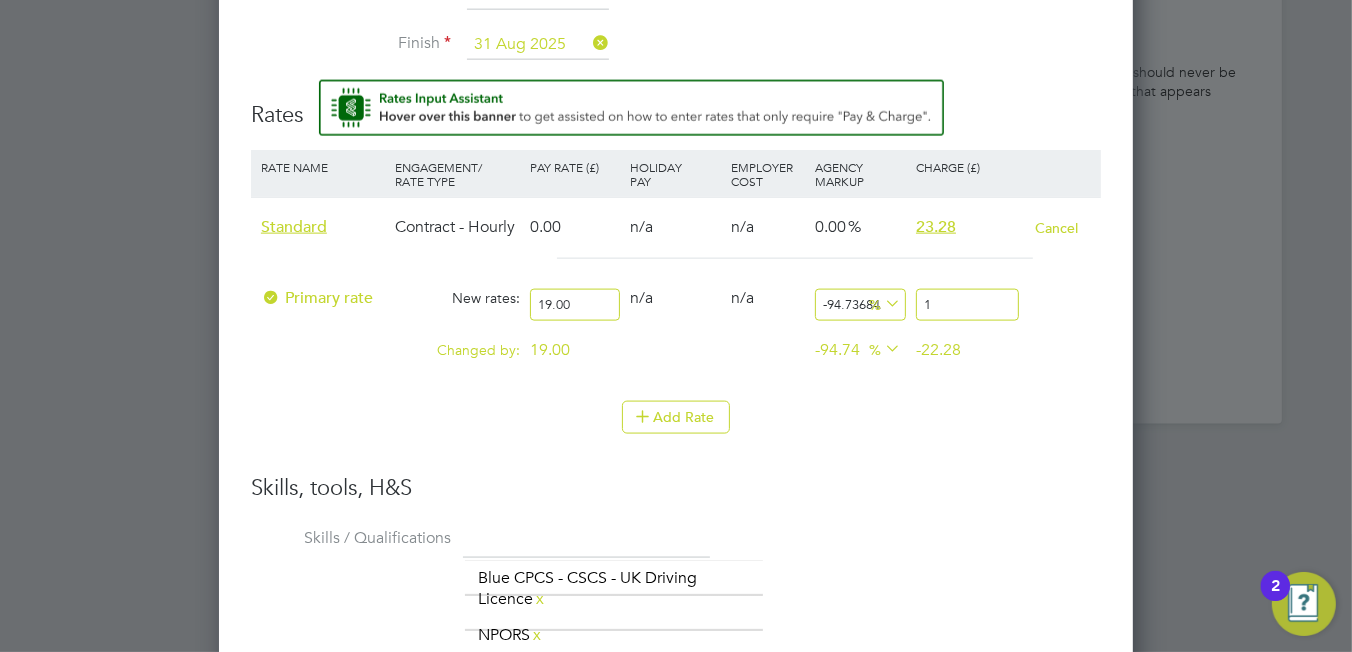 type 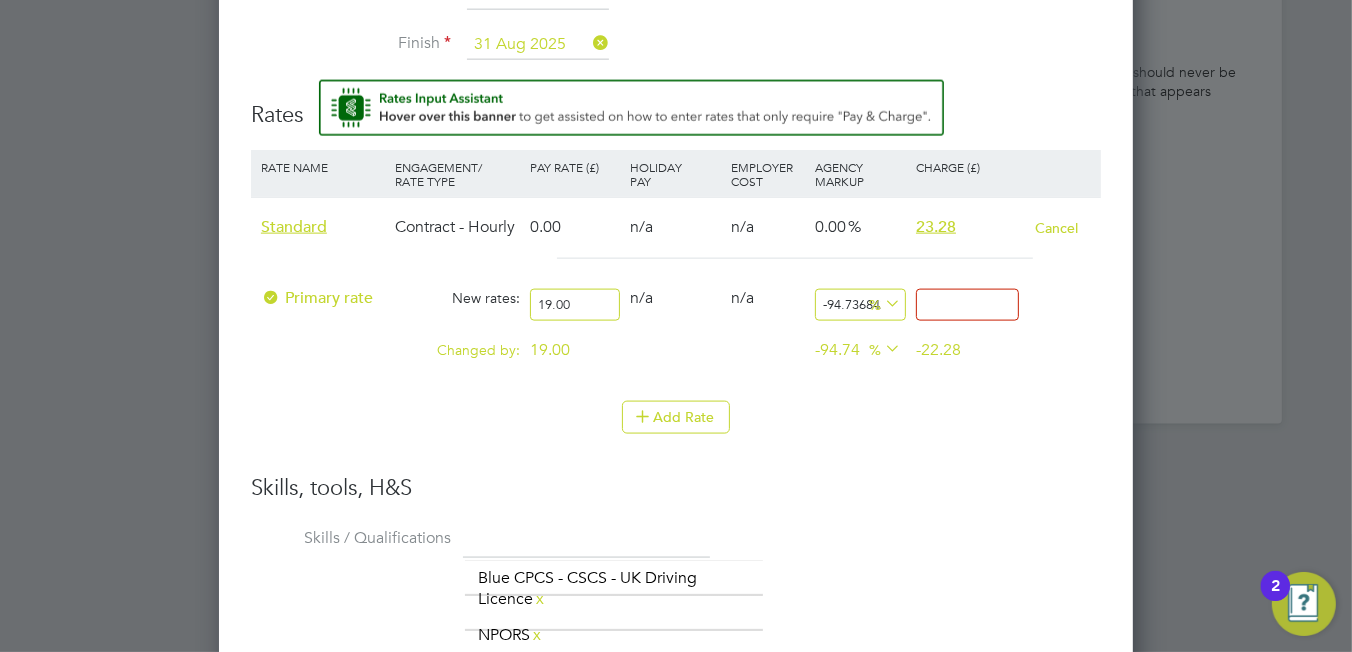 type on "-89.47368421052632" 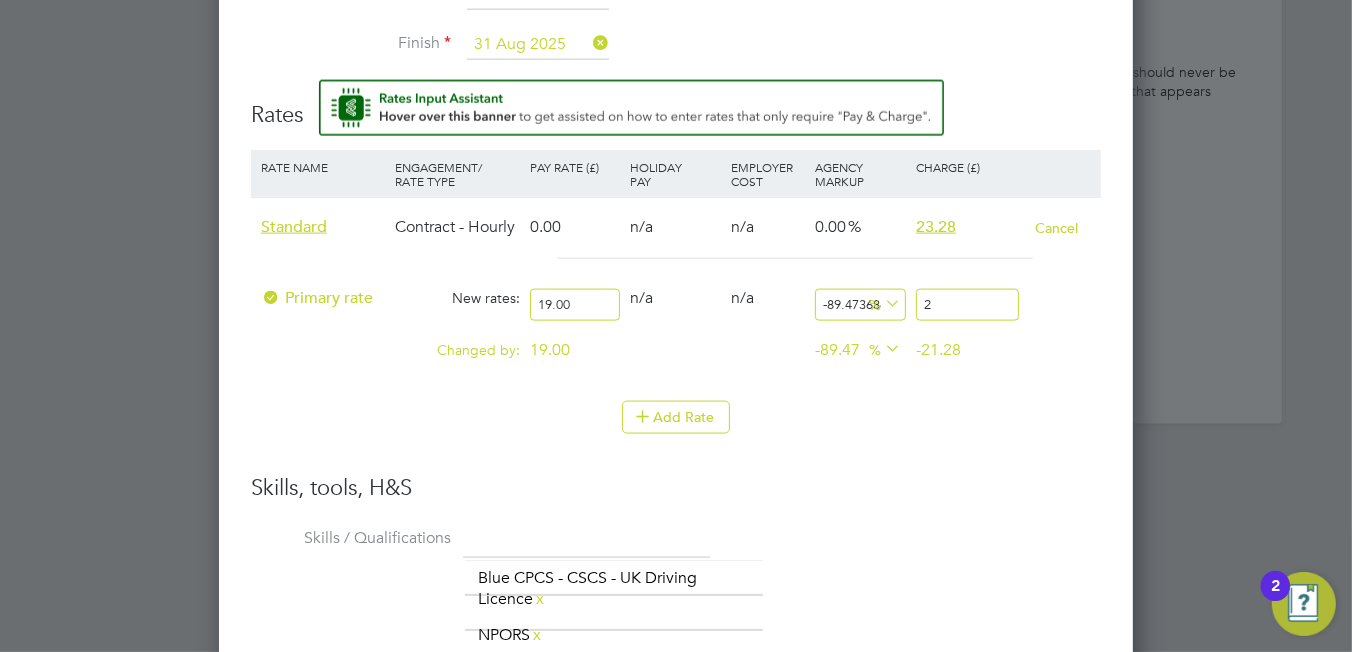 type on "21.05263157894737" 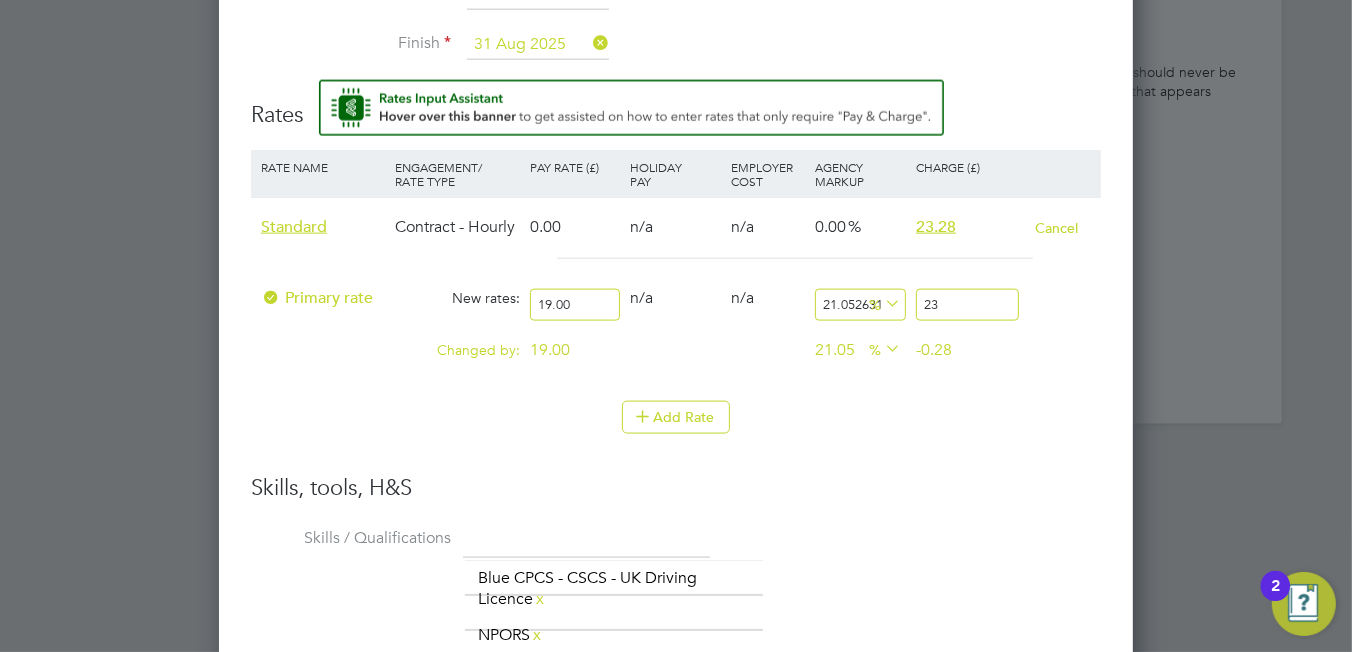 type on "22.105263157894736" 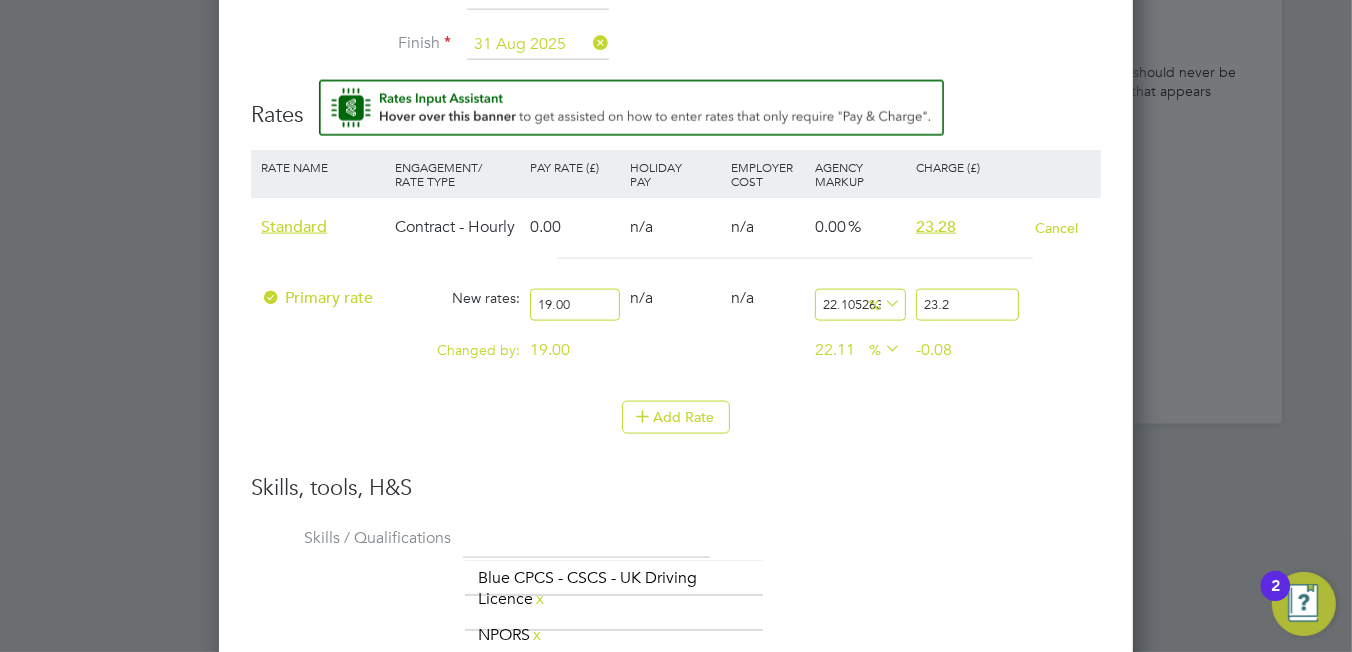 type on "22.526315789473685" 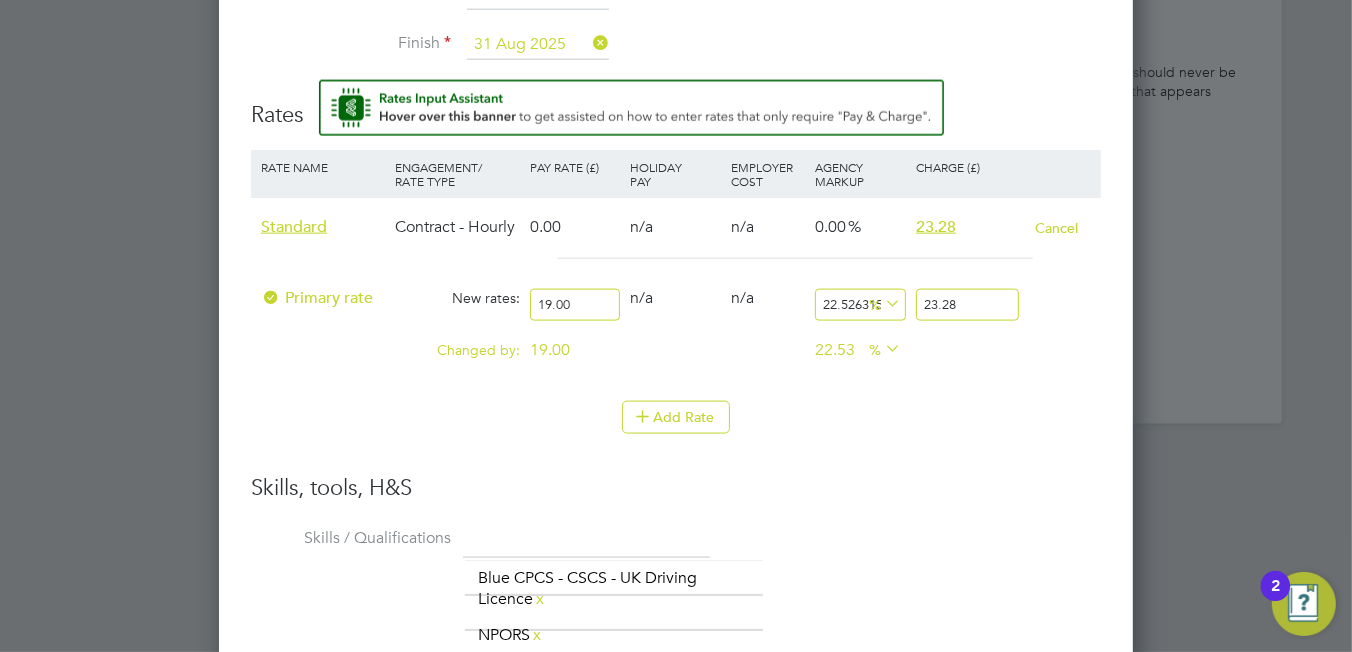type on "23.28" 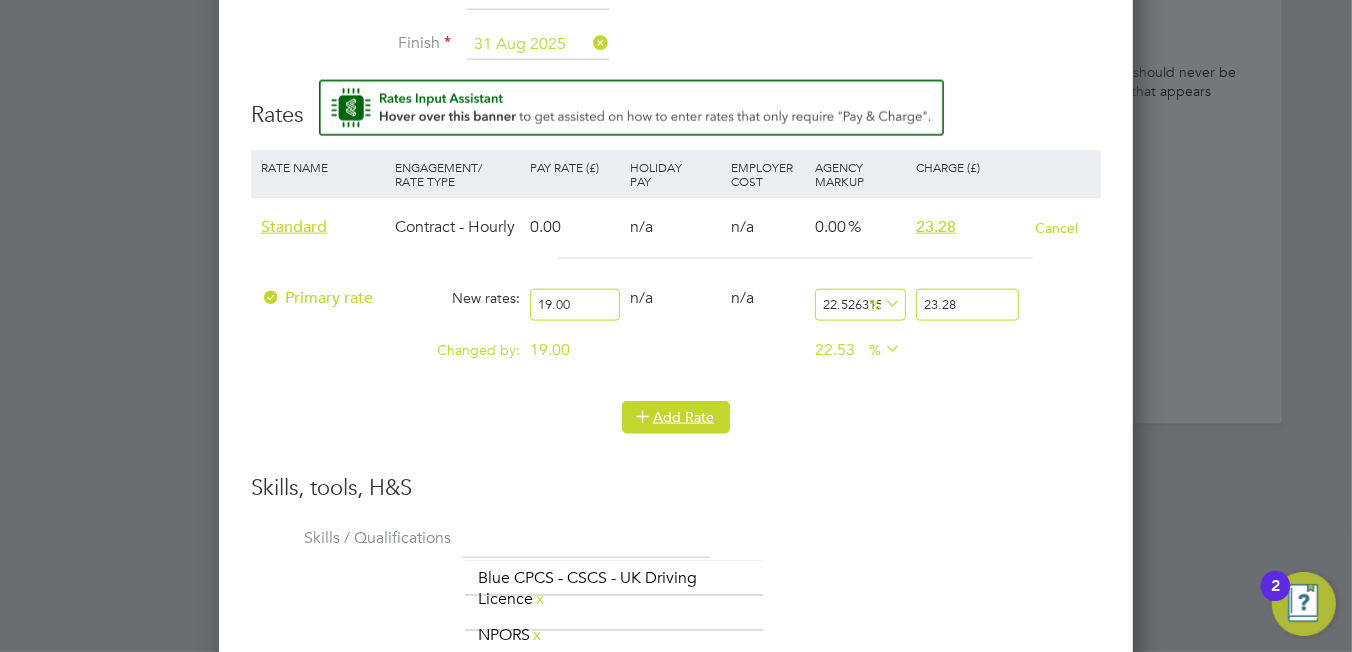 click on "Add Rate" at bounding box center (676, 417) 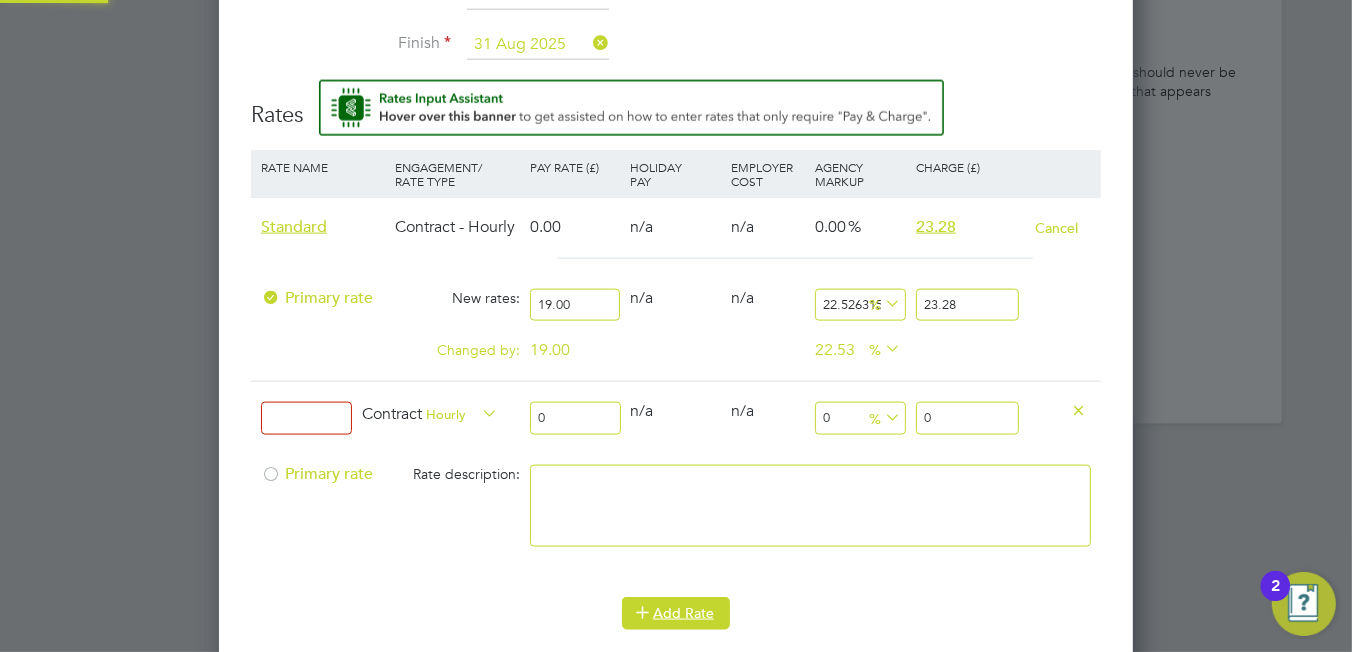 scroll, scrollTop: 9, scrollLeft: 10, axis: both 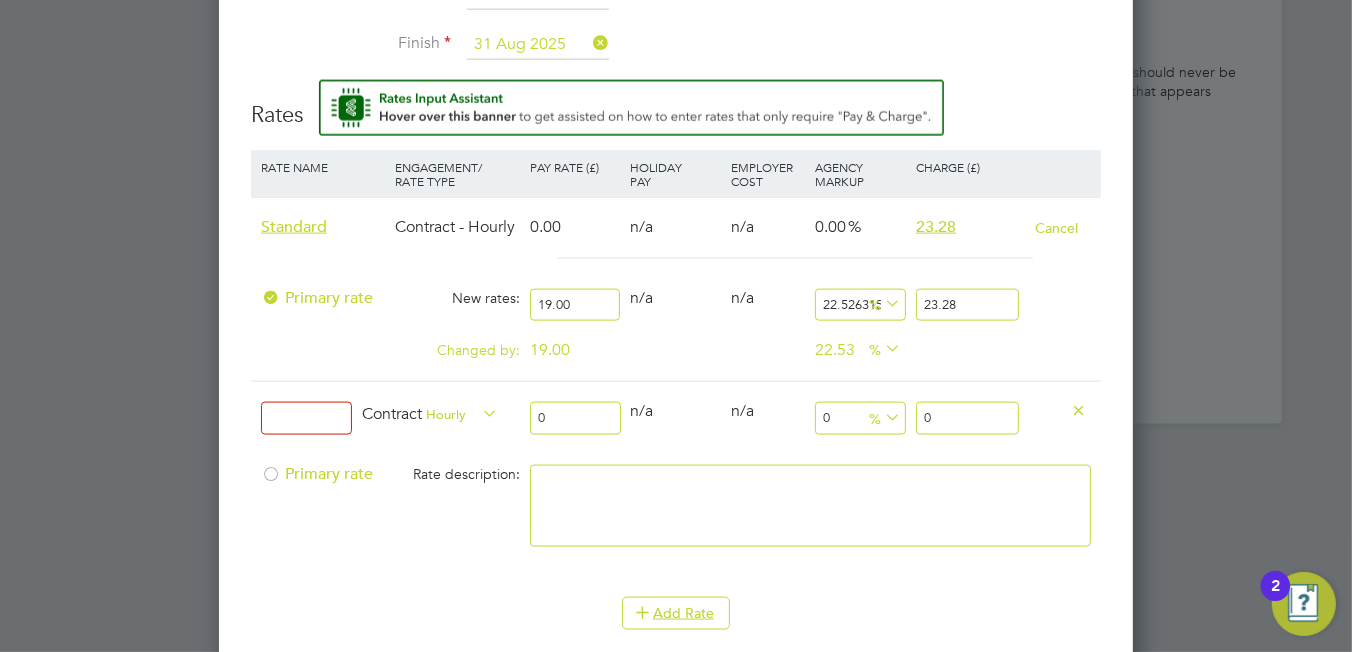 click at bounding box center (1078, 409) 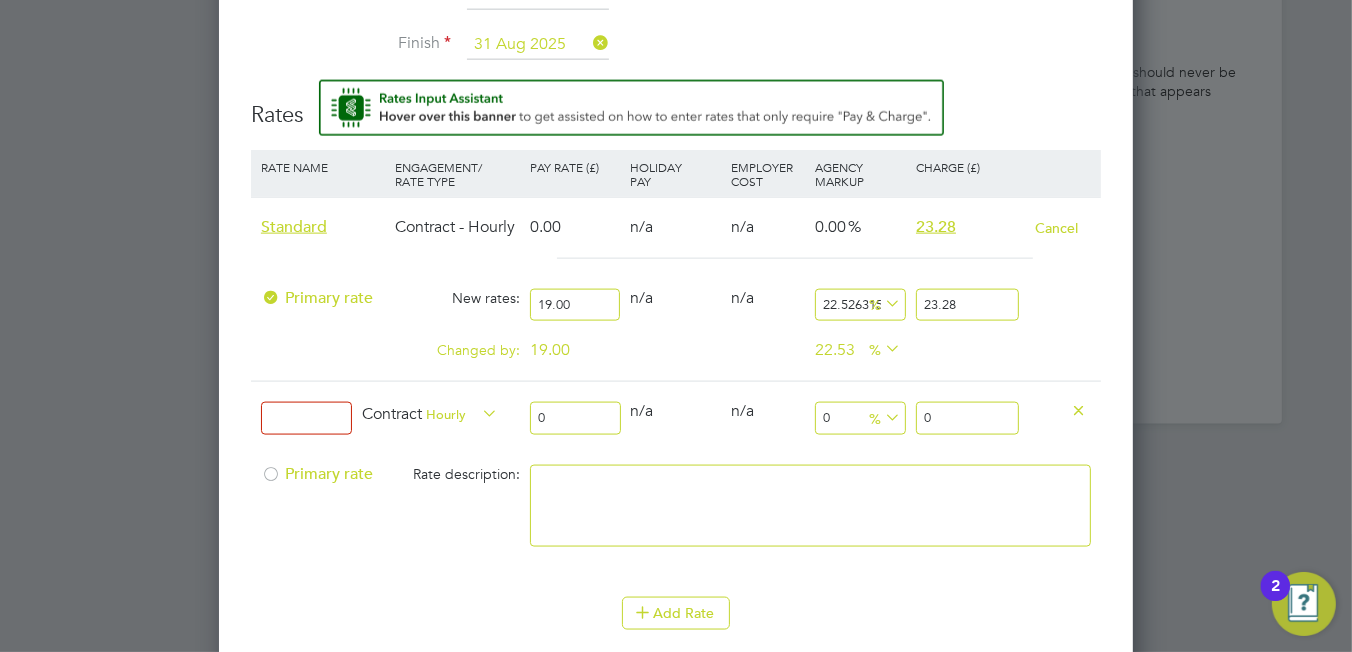 scroll, scrollTop: 1883, scrollLeft: 915, axis: both 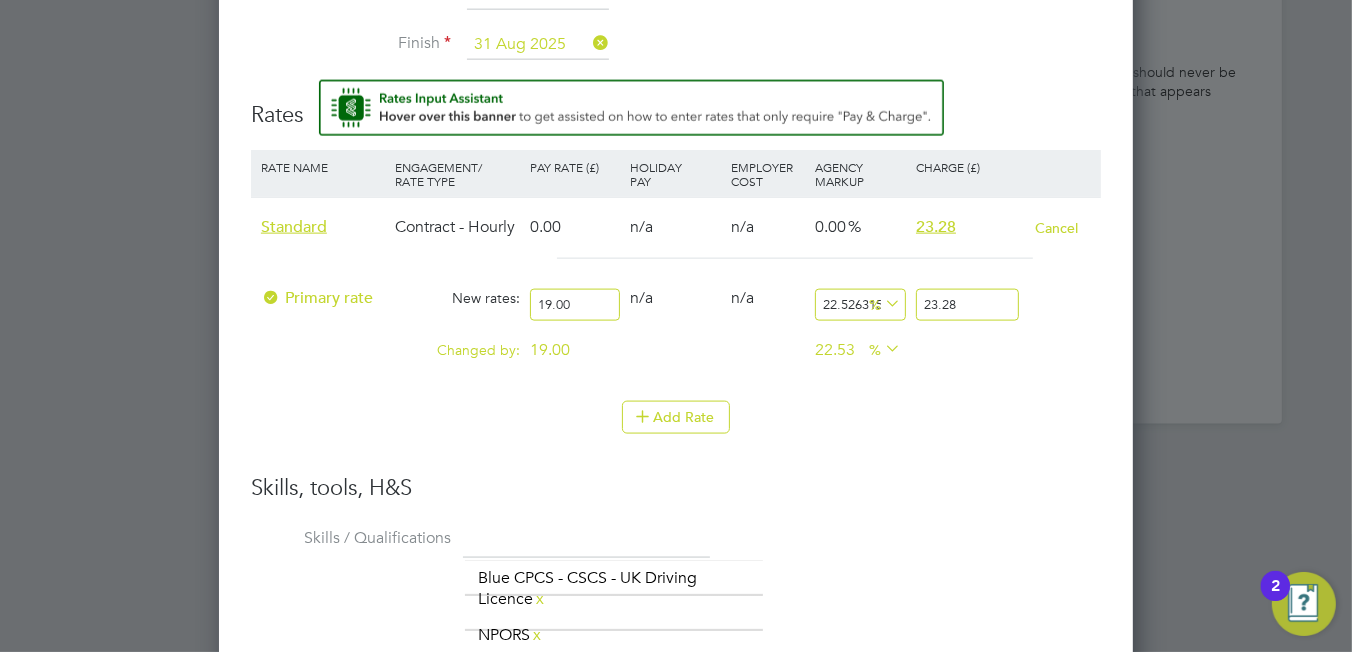 click on "Skills, tools, H&S" at bounding box center [676, 488] 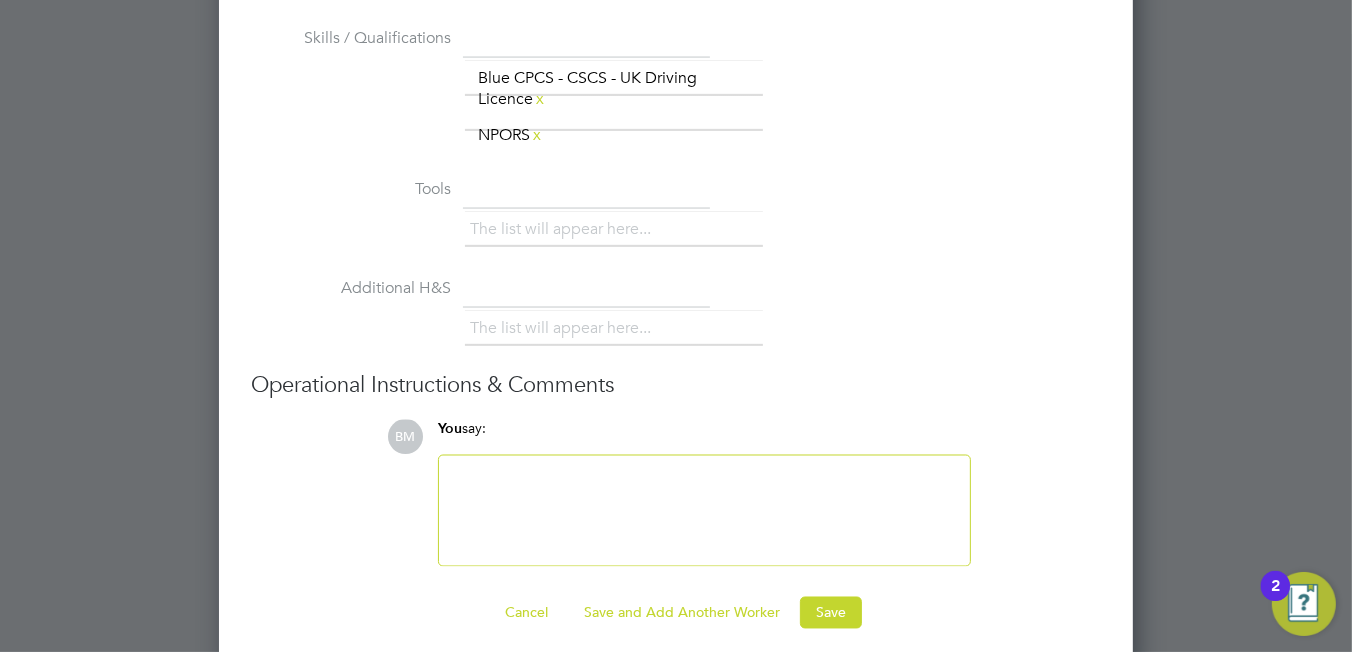 scroll, scrollTop: 2768, scrollLeft: 0, axis: vertical 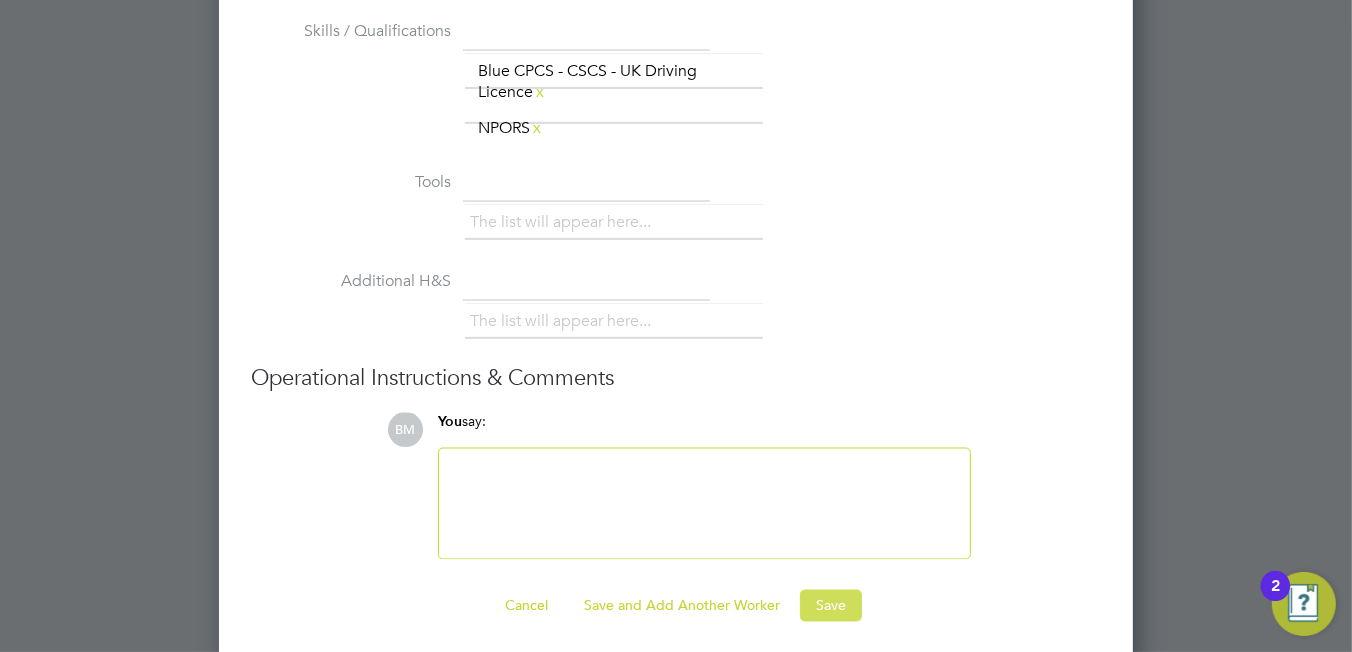 click on "Save" at bounding box center (831, 606) 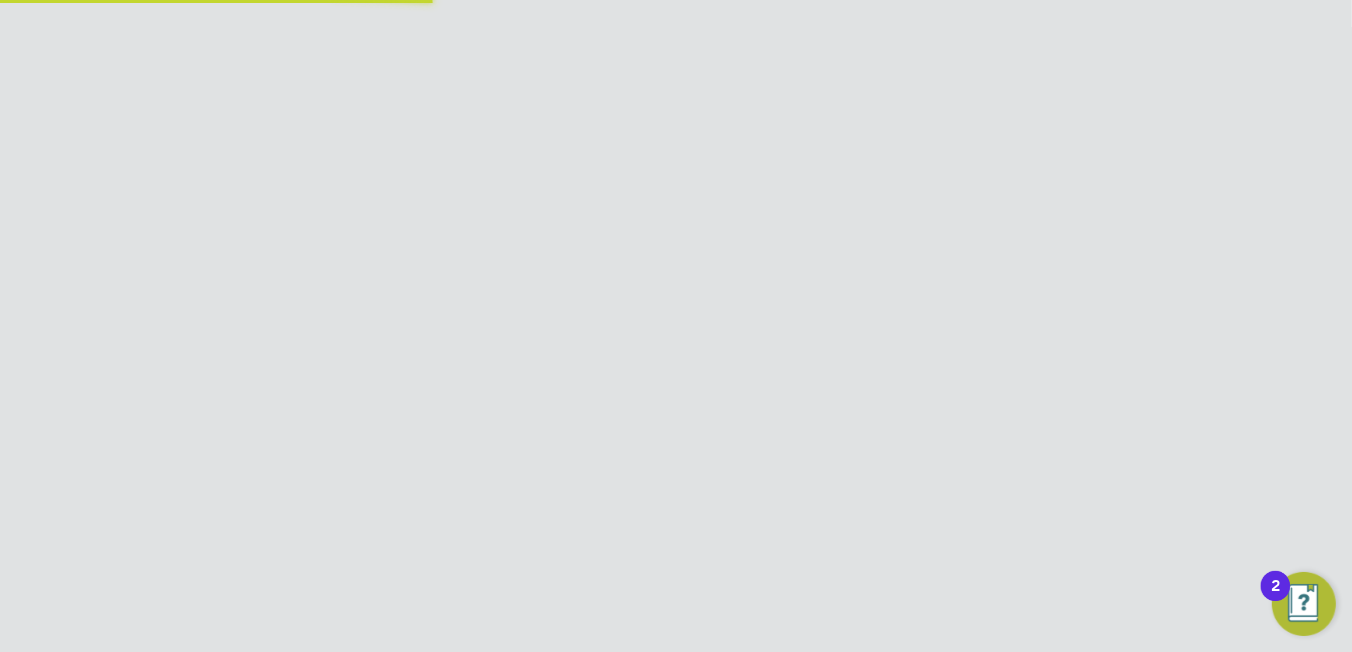 scroll, scrollTop: 2172, scrollLeft: 0, axis: vertical 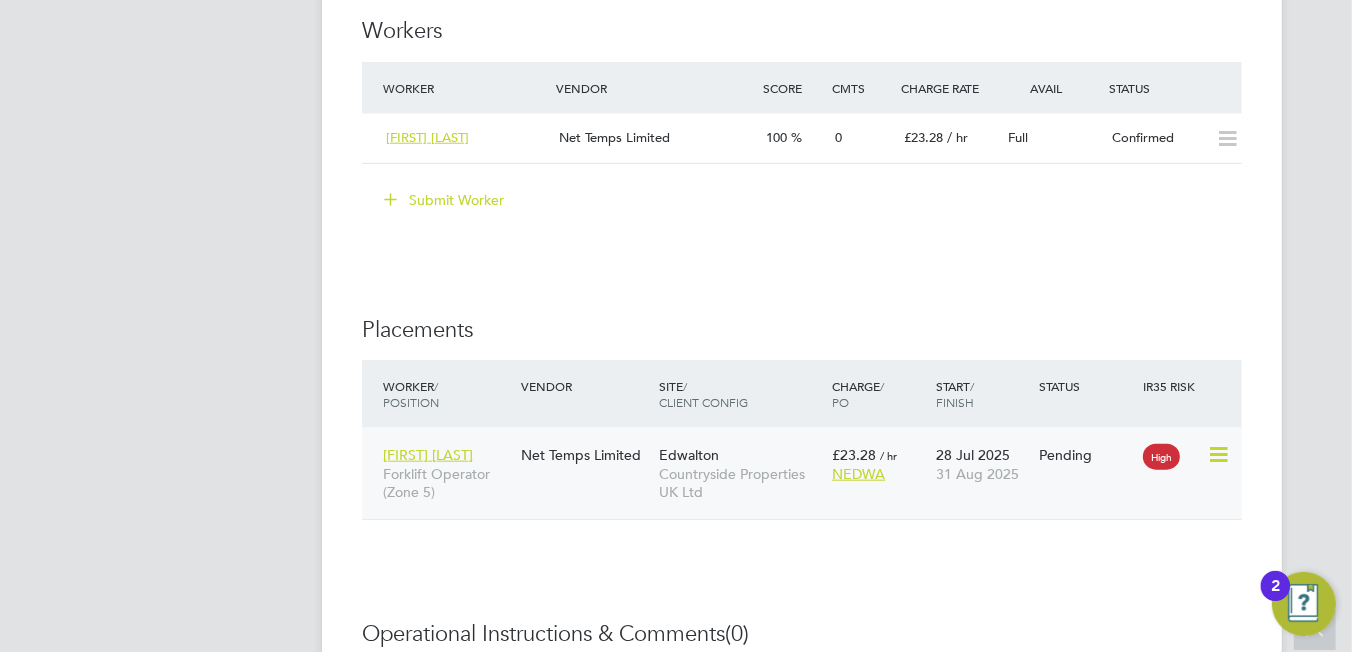 click 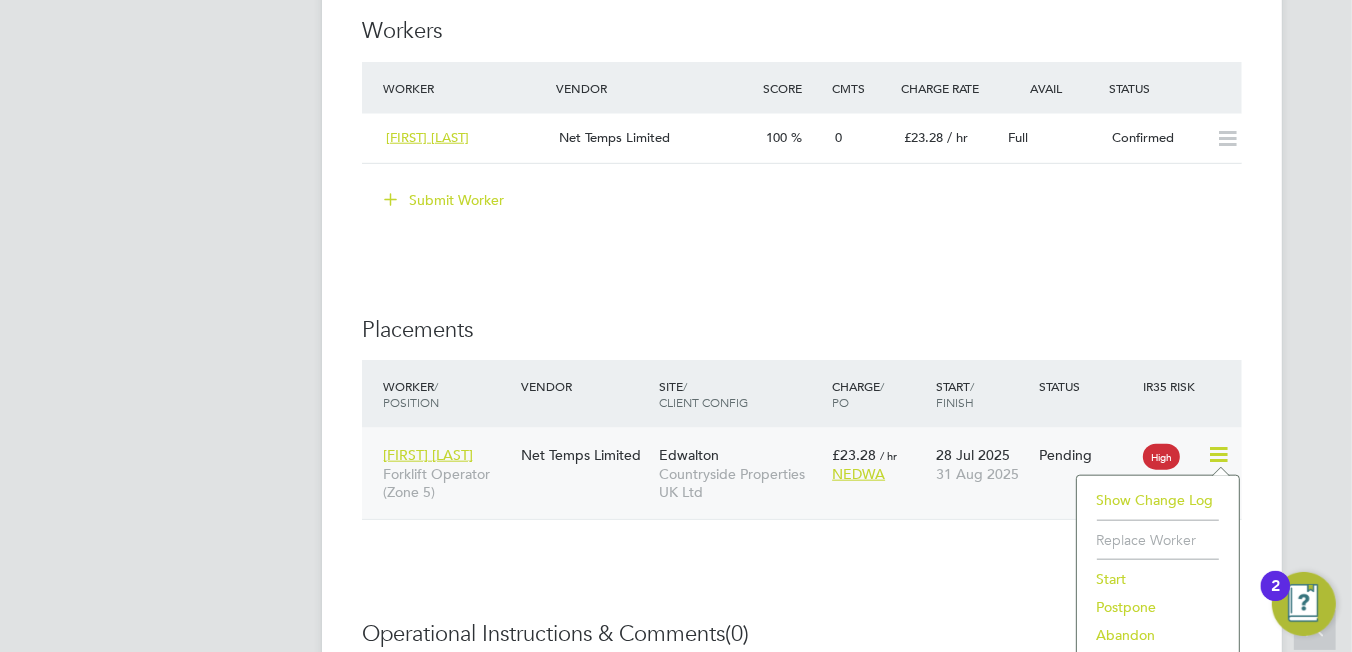 click on "Start" 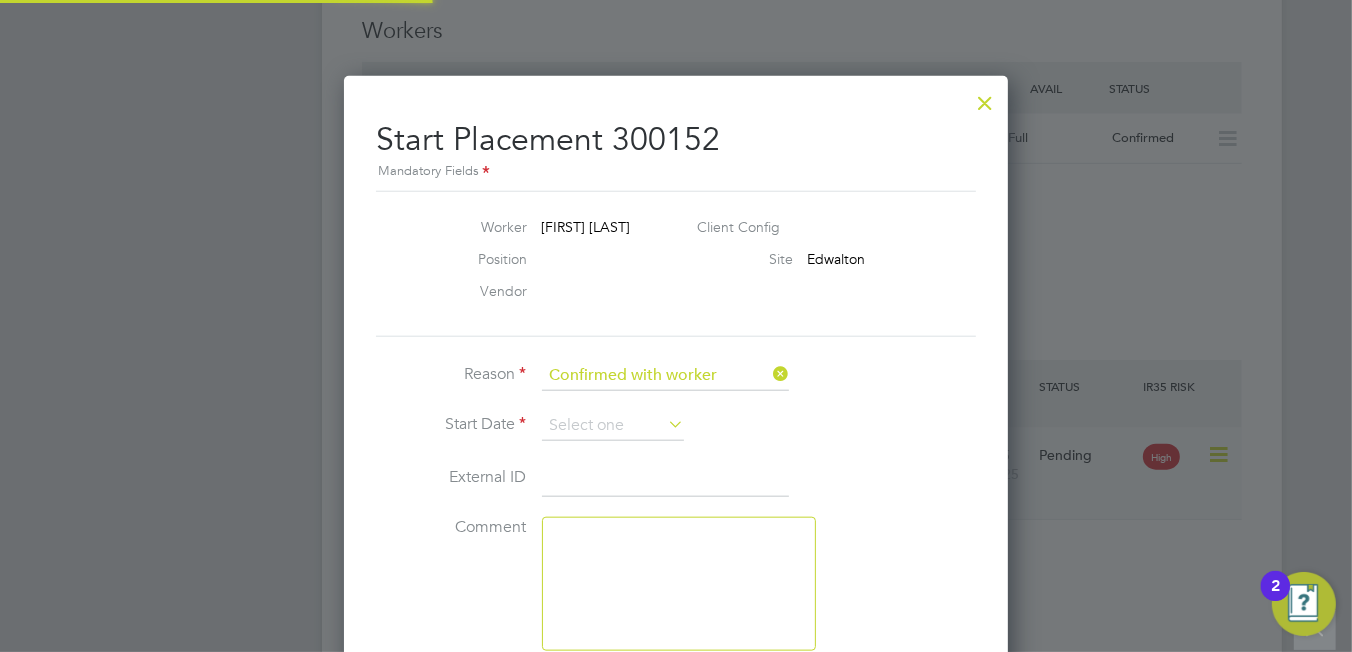 type on "[FIRST] [LAST]" 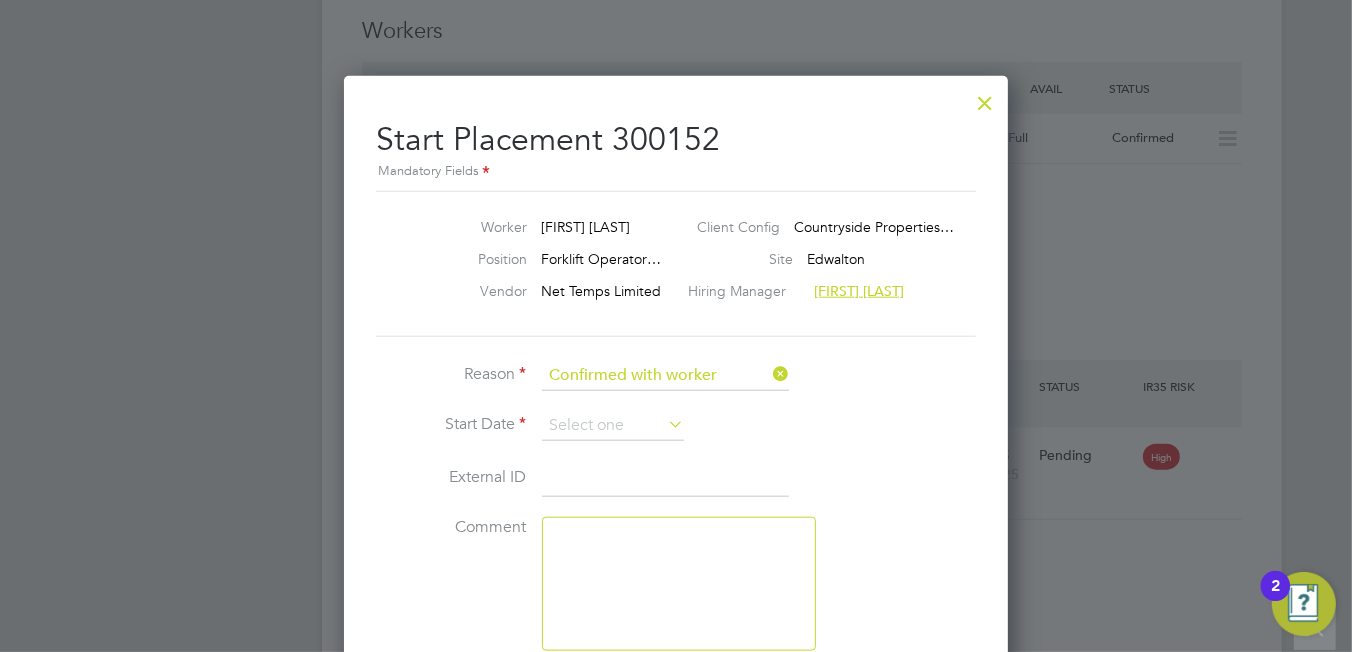 click at bounding box center [985, 98] 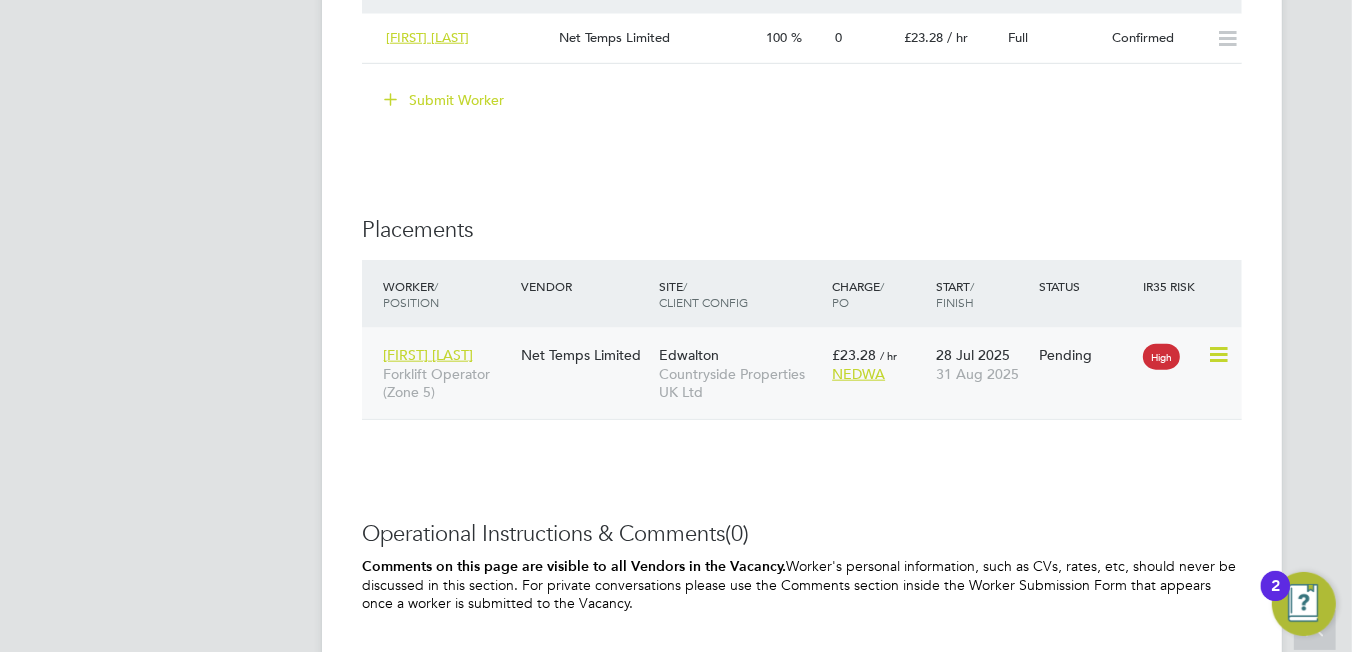 click 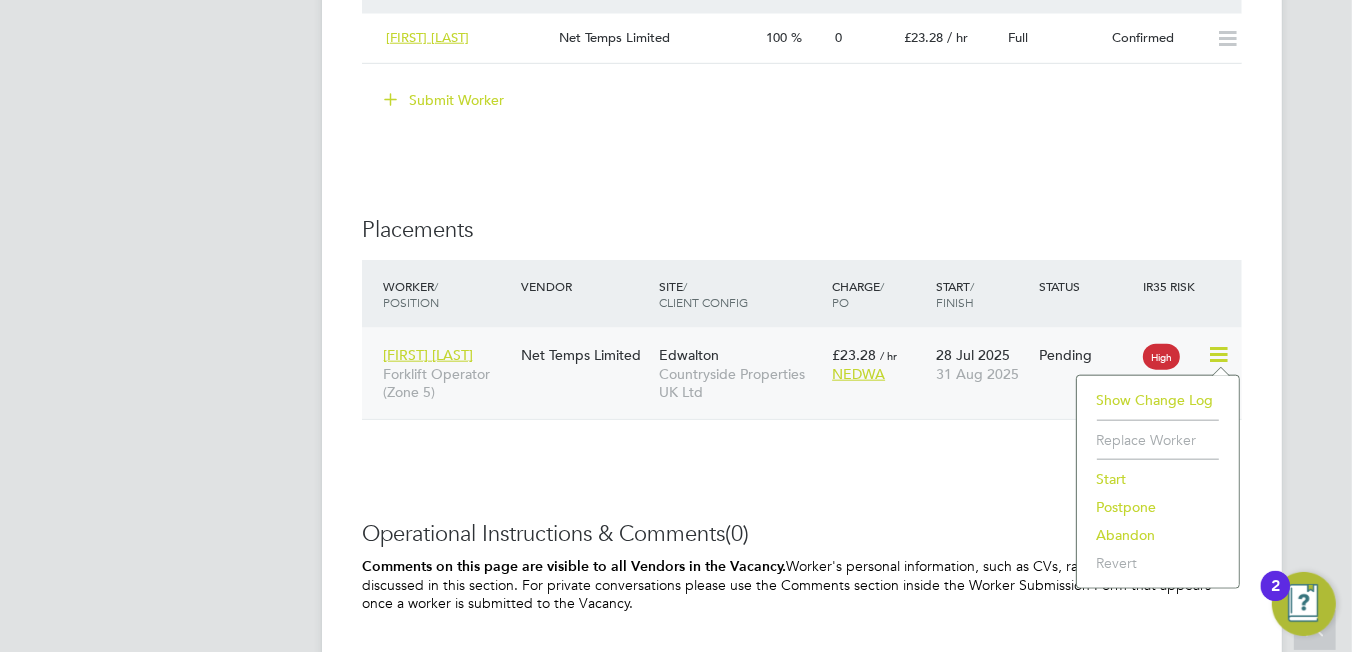 click on "Start" 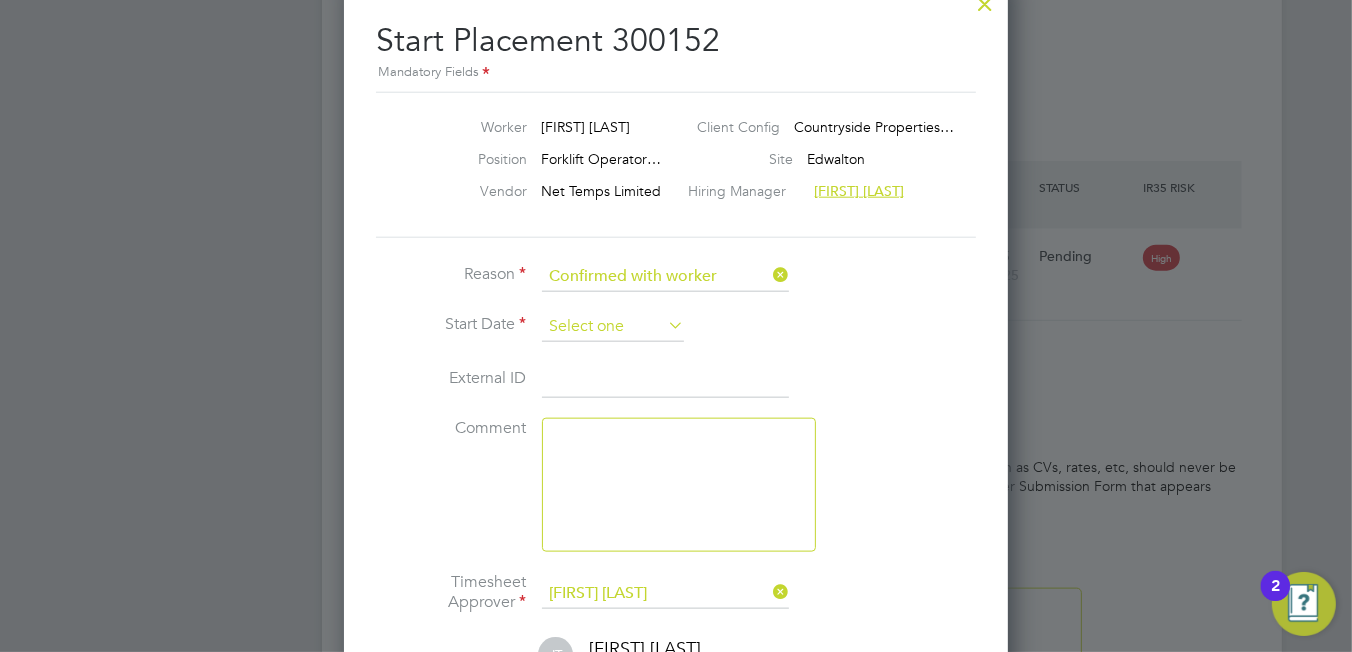 click 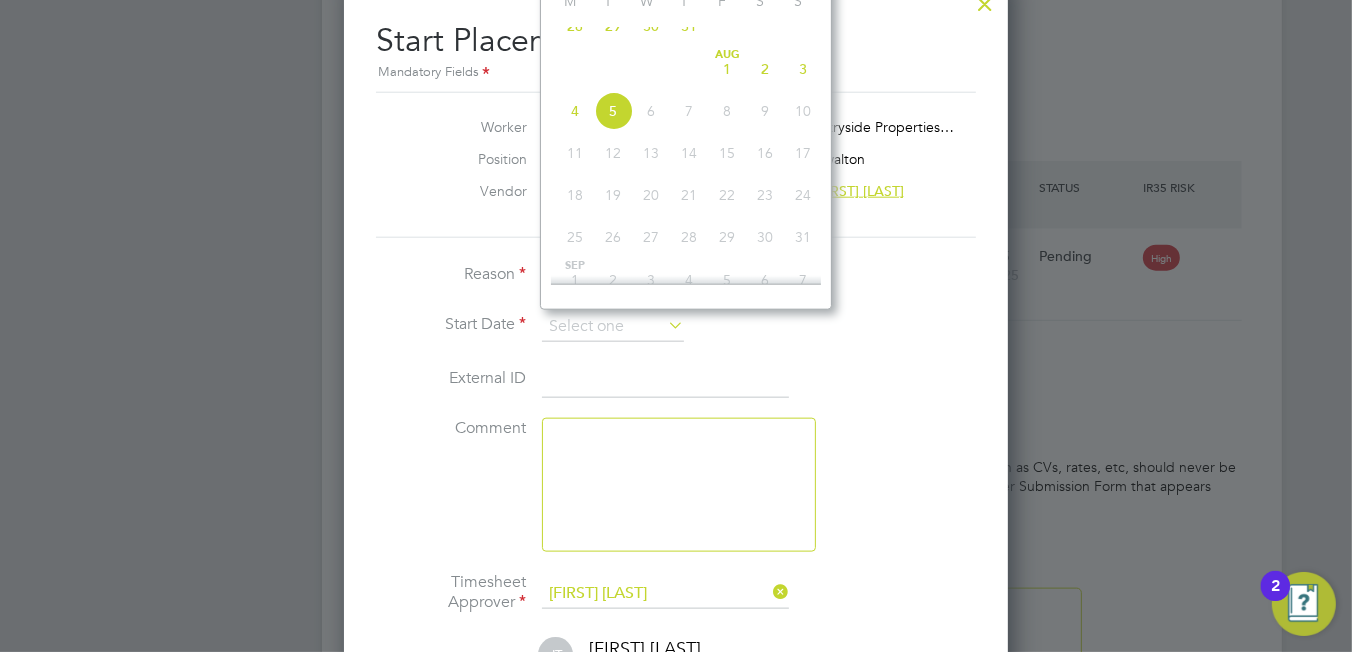 click on "28" 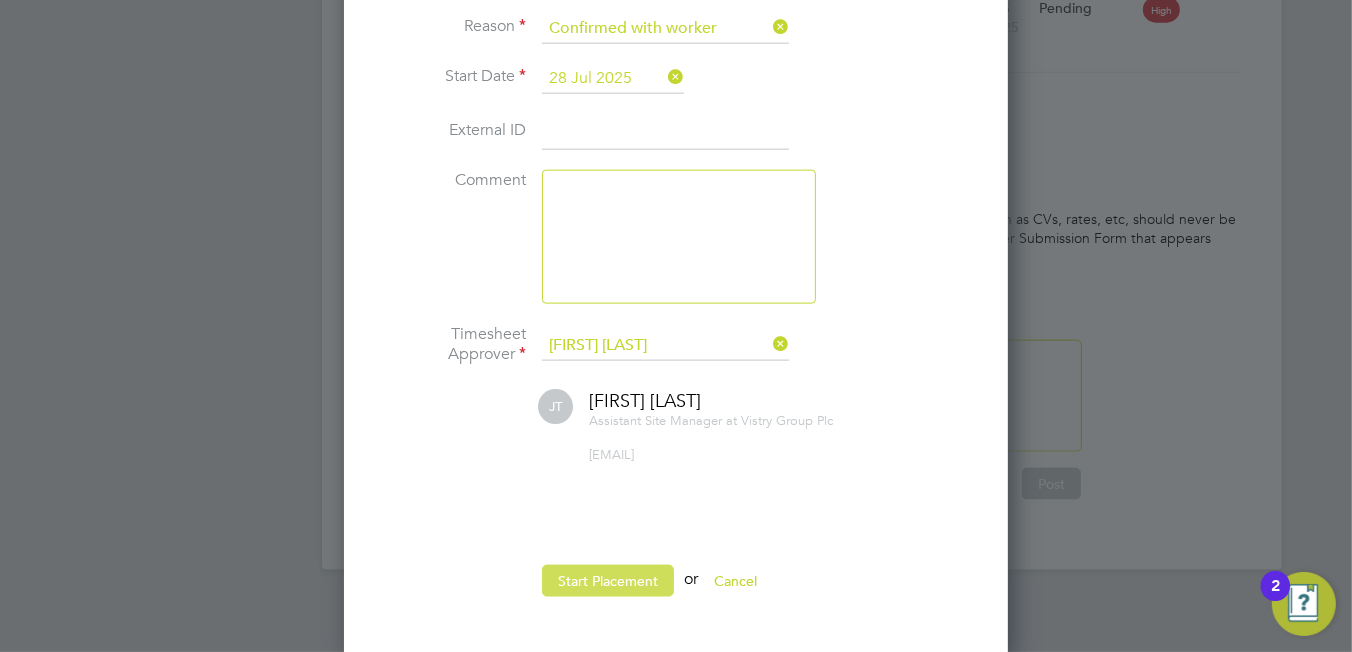 click on "Start Placement" 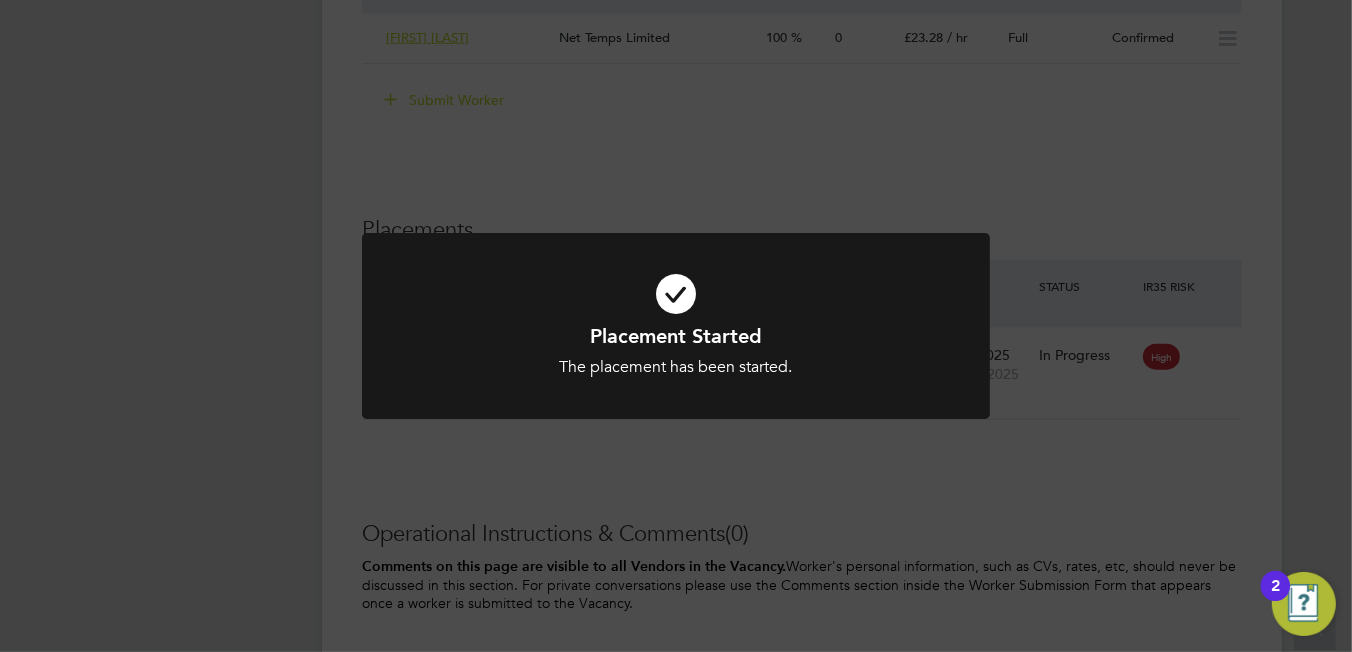 click at bounding box center (676, 294) 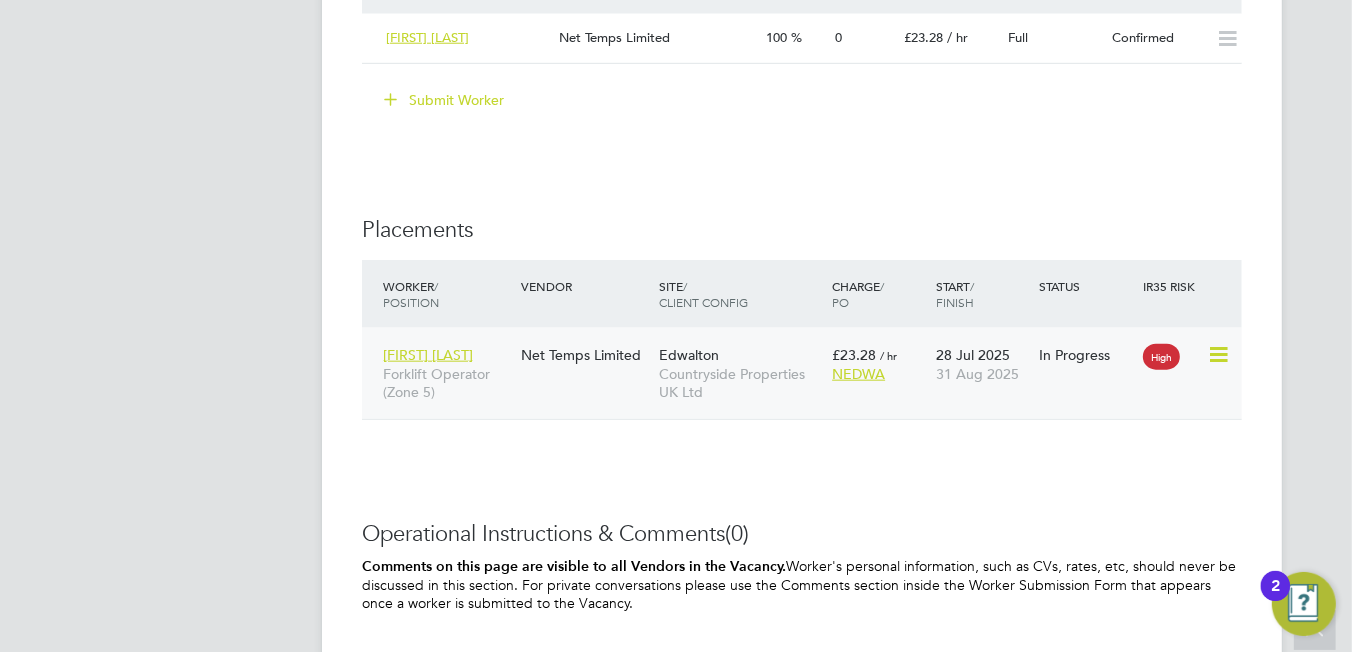click 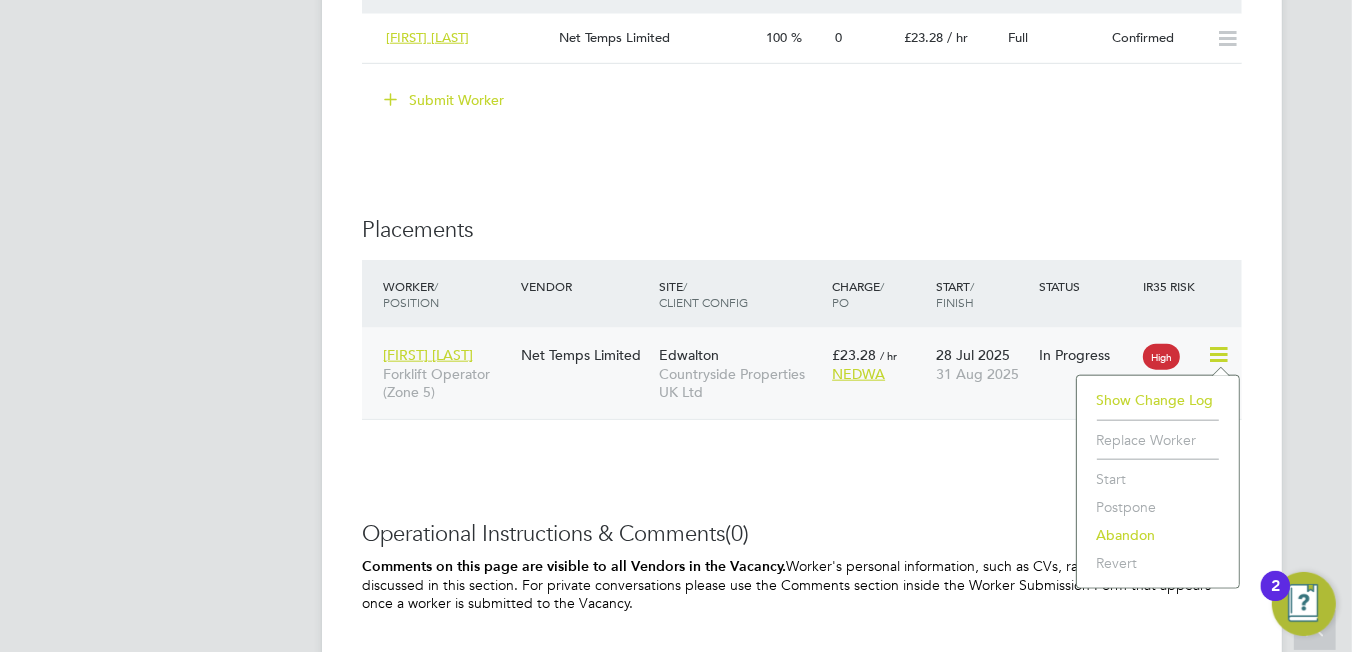 click on "Worker  / Position Vendor Site / Client Config Charge  / PO Start  / Finish Status IR35 Risk" 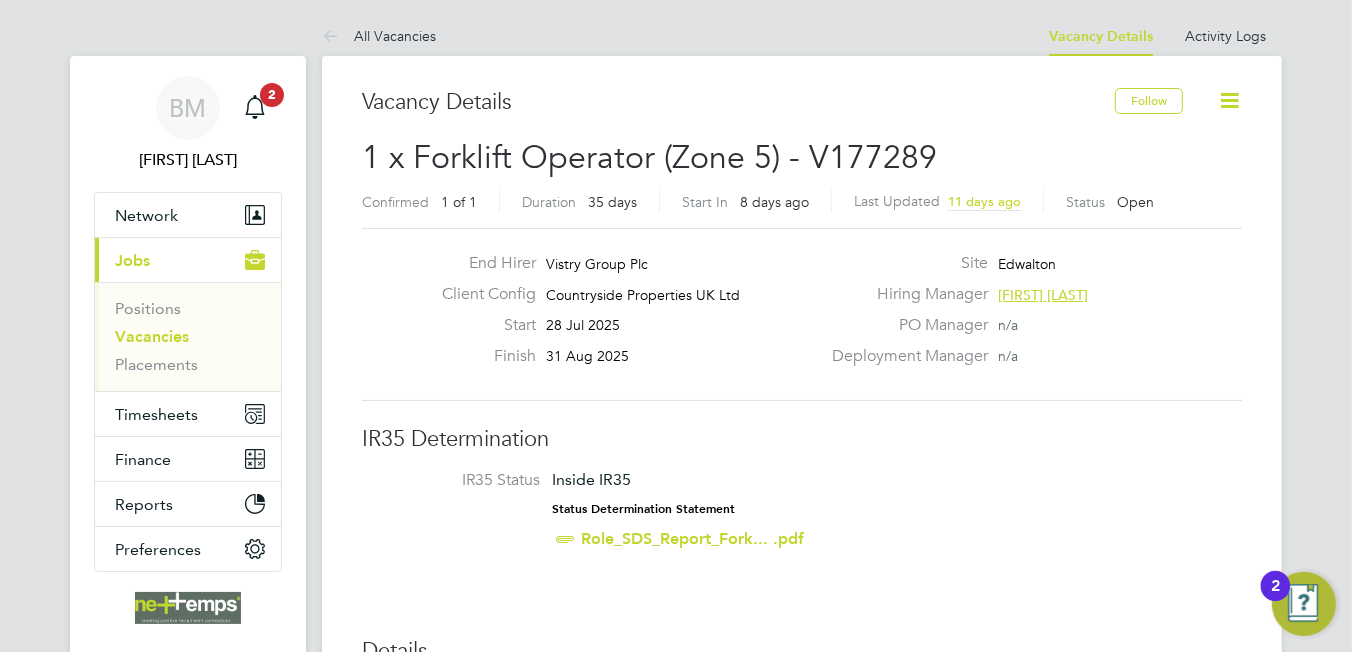 click on "End Hirer Vistry Group Plc Client Config Countryside Properties UK Ltd Start 28 Jul 2025 Finish 31 Aug 2025 Site Edwalton Hiring Manager James Todd PO Manager  n/a Deployment Manager n/a" 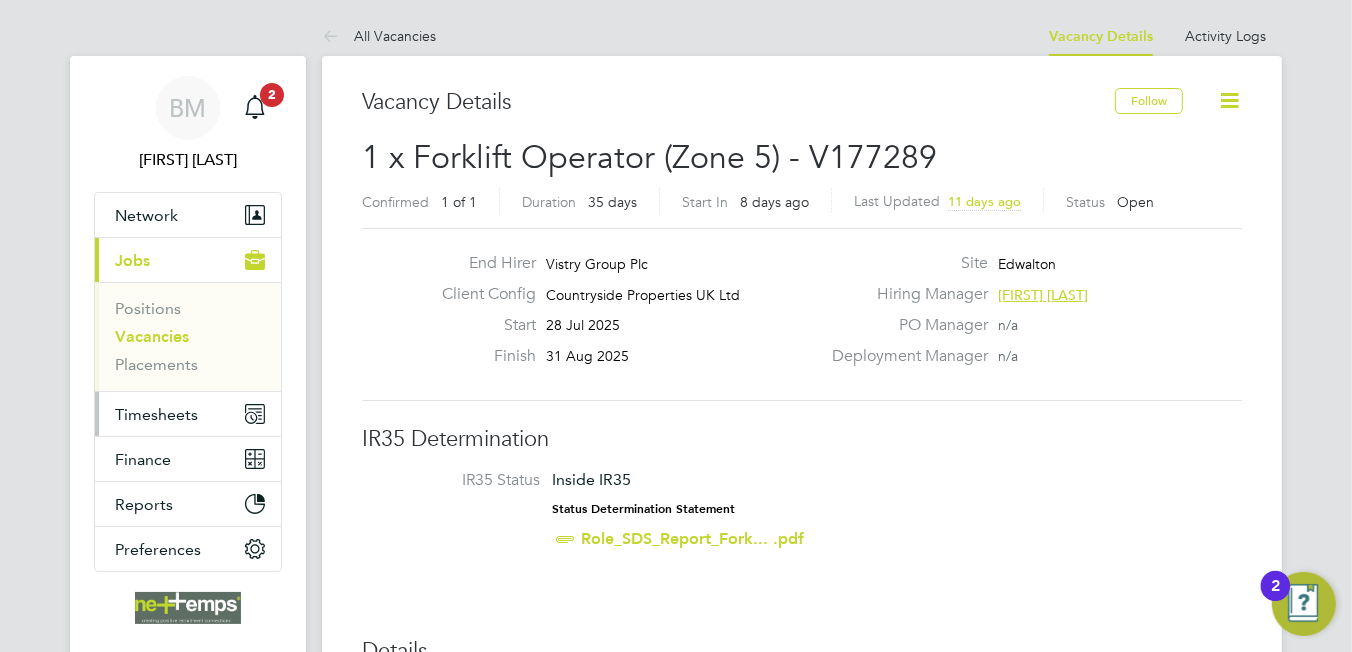 click on "Timesheets" at bounding box center (156, 414) 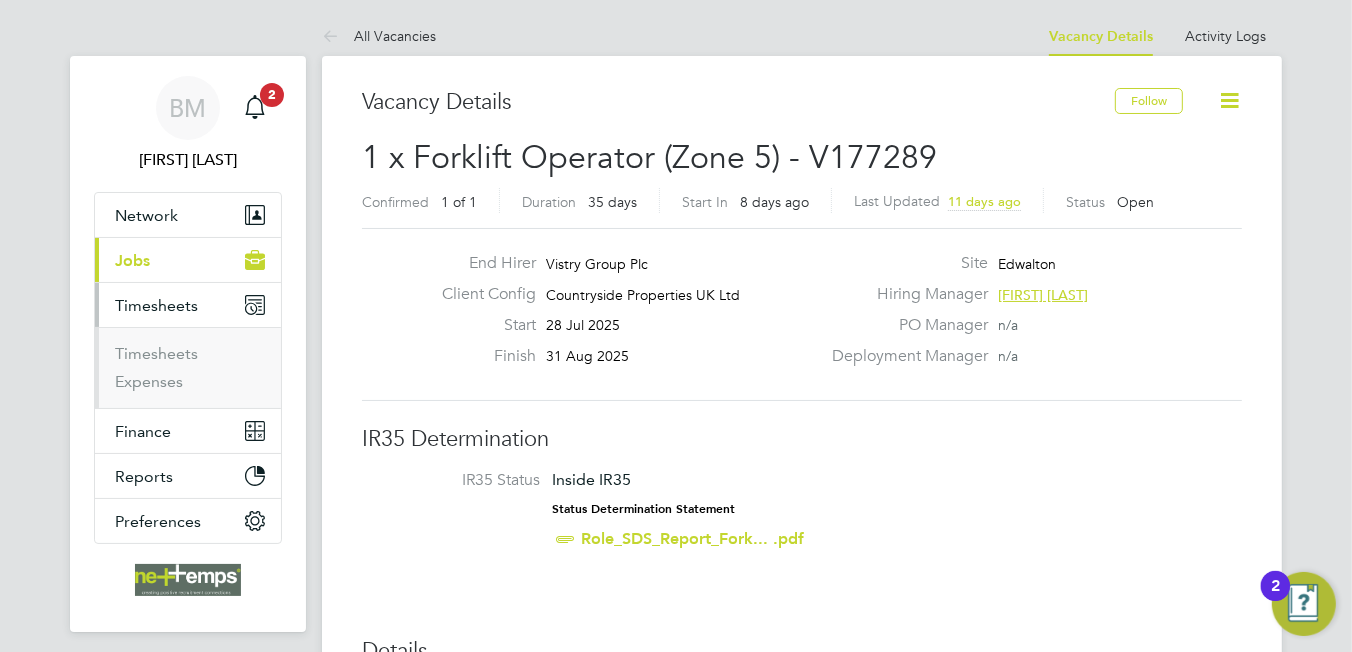 click on "Timesheets" at bounding box center (156, 305) 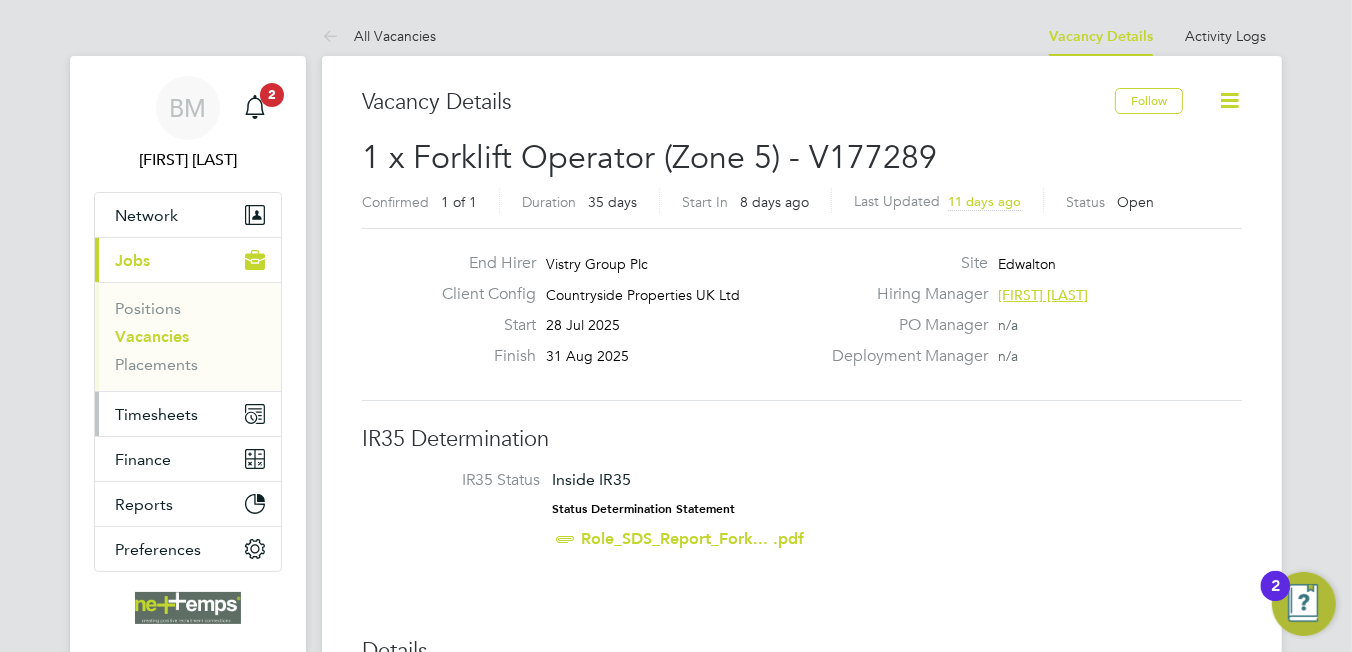 click on "Timesheets" at bounding box center (188, 414) 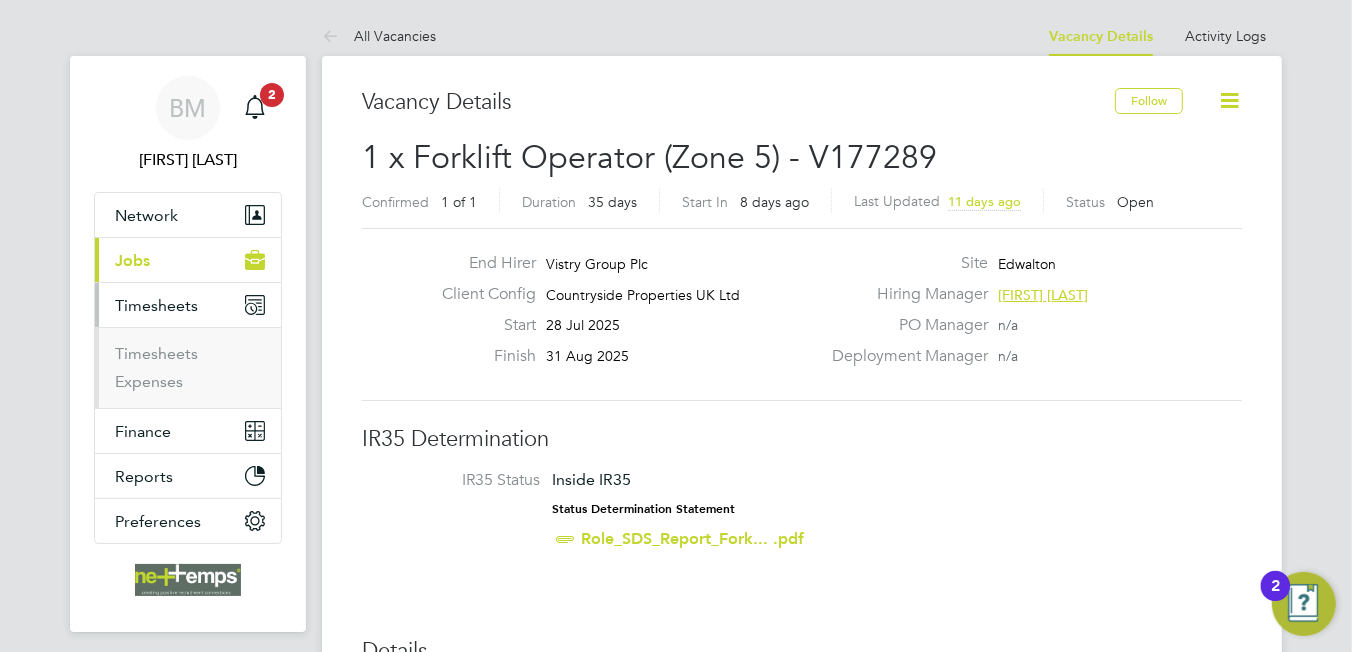 click on "Network
Team Members   Businesses   Sites   Workers   Contacts   Current page:   Jobs
Positions   Vacancies   Placements   Timesheets
Timesheets   Expenses   Finance
Invoices & Credit Notes   Reports
Margin Report   Report Downloads   Preferences
My Business   Doc. Requirements   VMS Configurations   Notifications   Activity Logs" at bounding box center (188, 368) 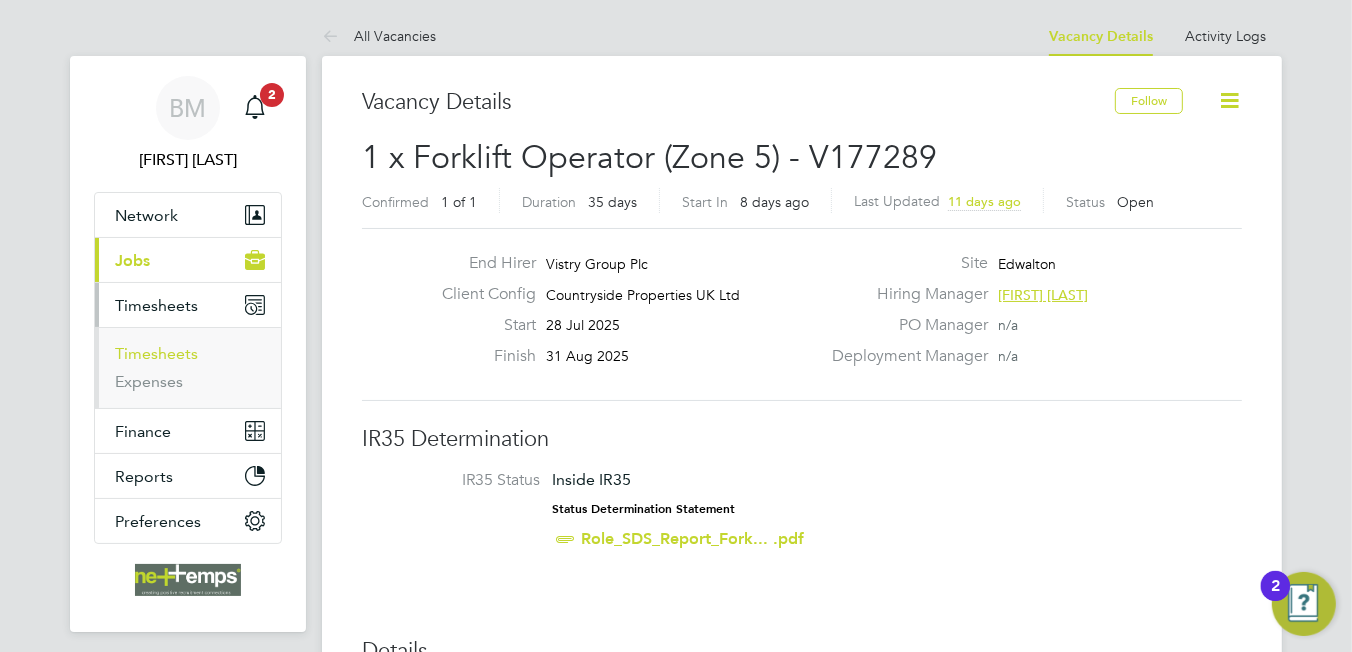 click on "Timesheets" at bounding box center [156, 353] 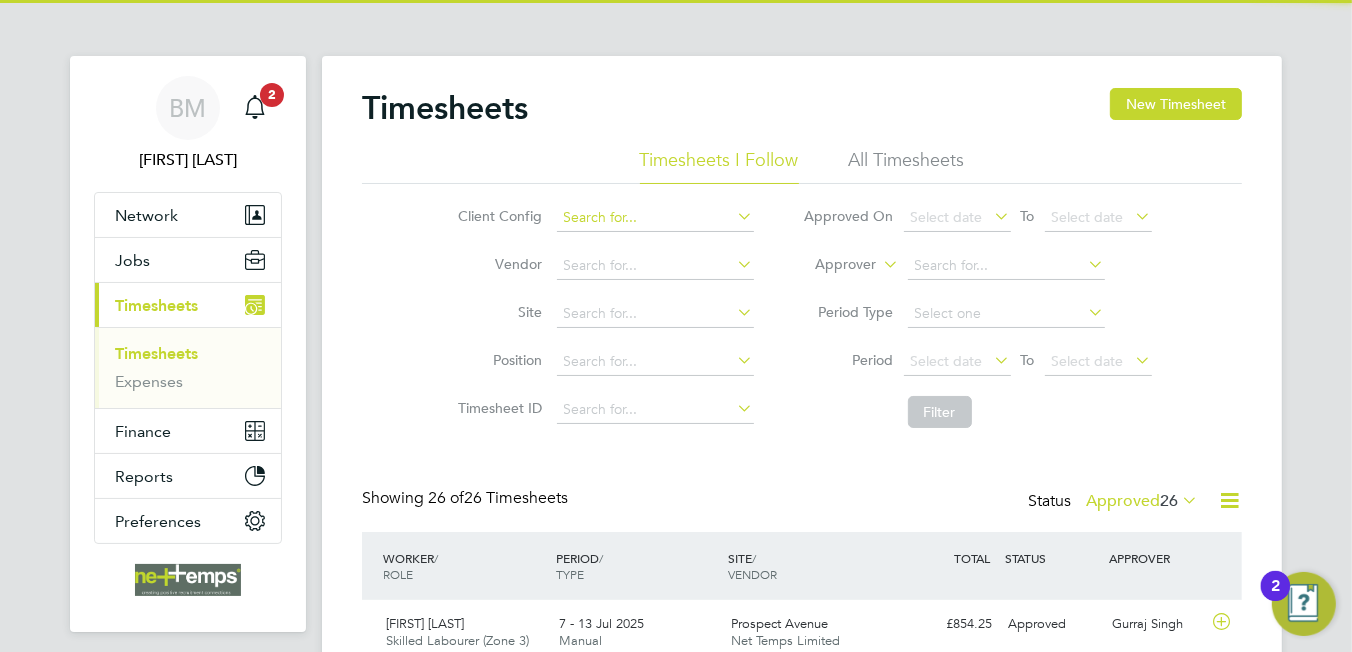 scroll, scrollTop: 9, scrollLeft: 10, axis: both 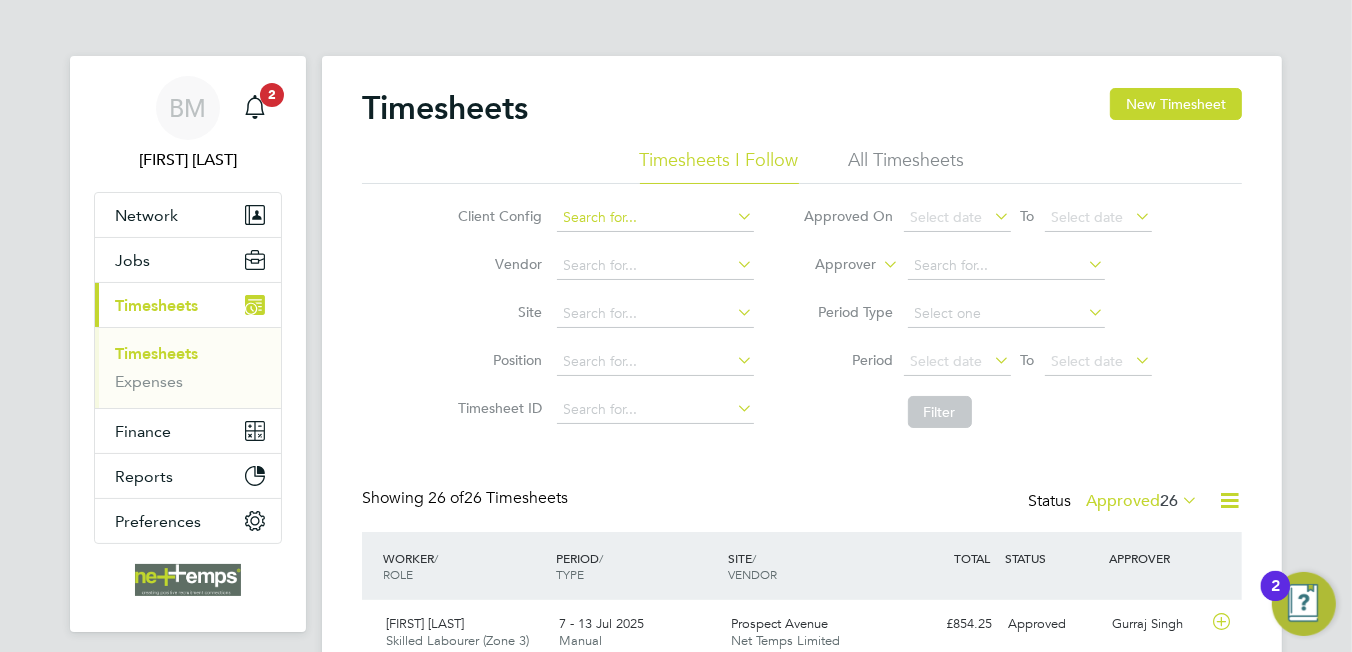 click 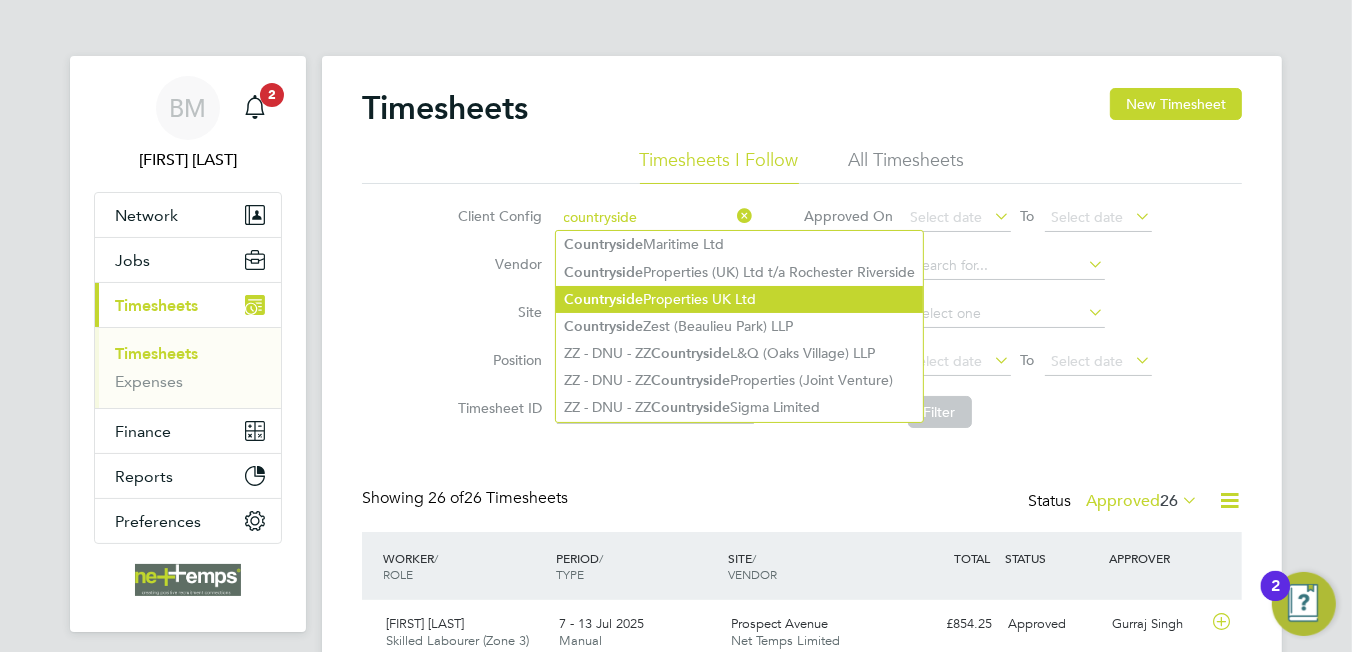 click on "Countryside  Properties UK Ltd" 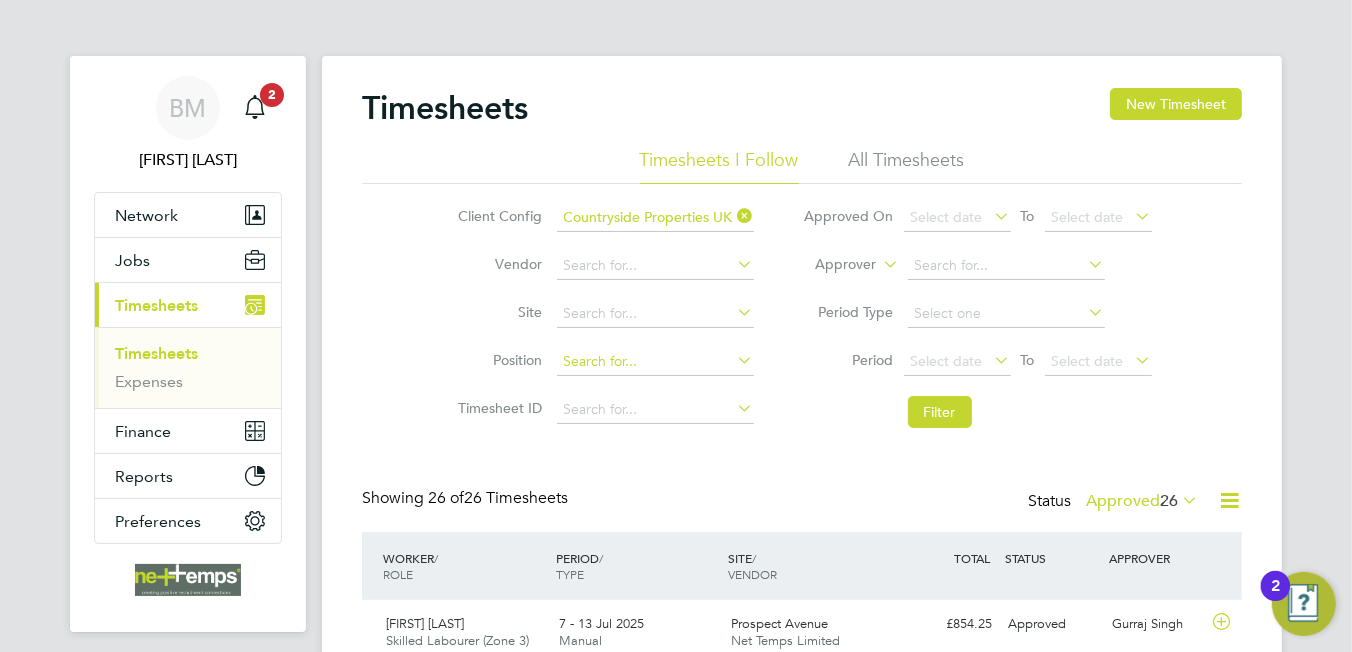 click 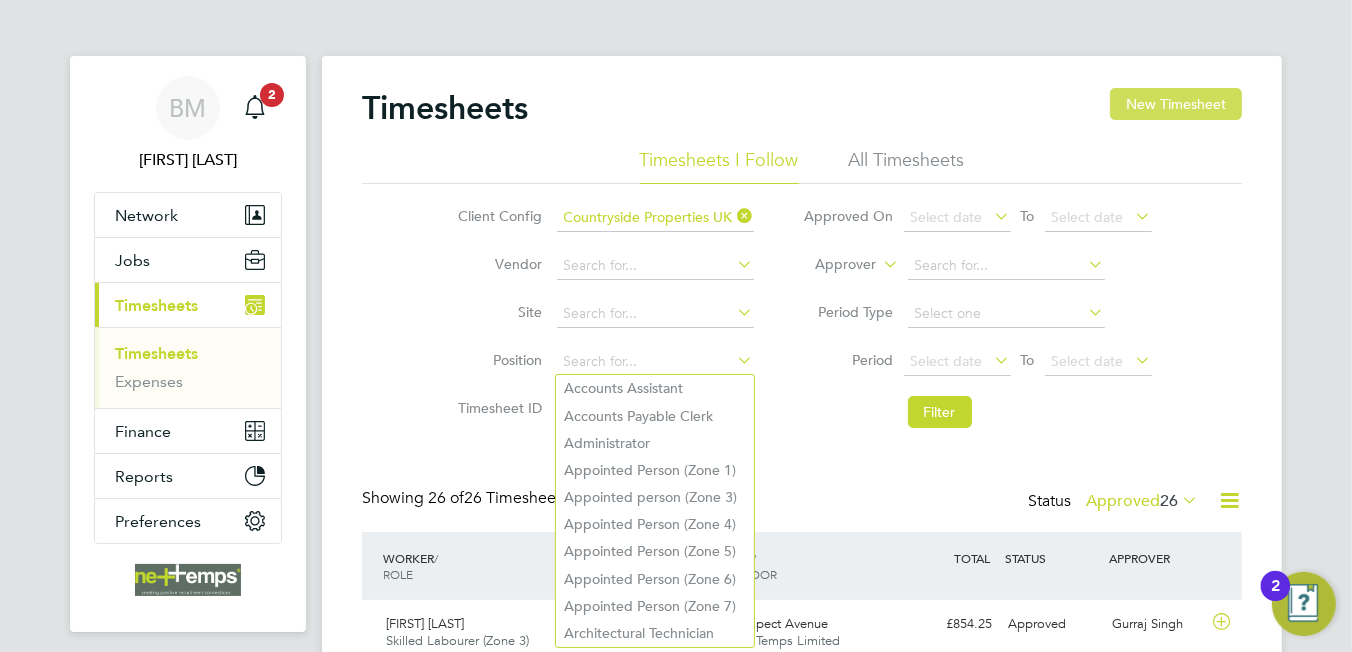 click on "New Timesheet" 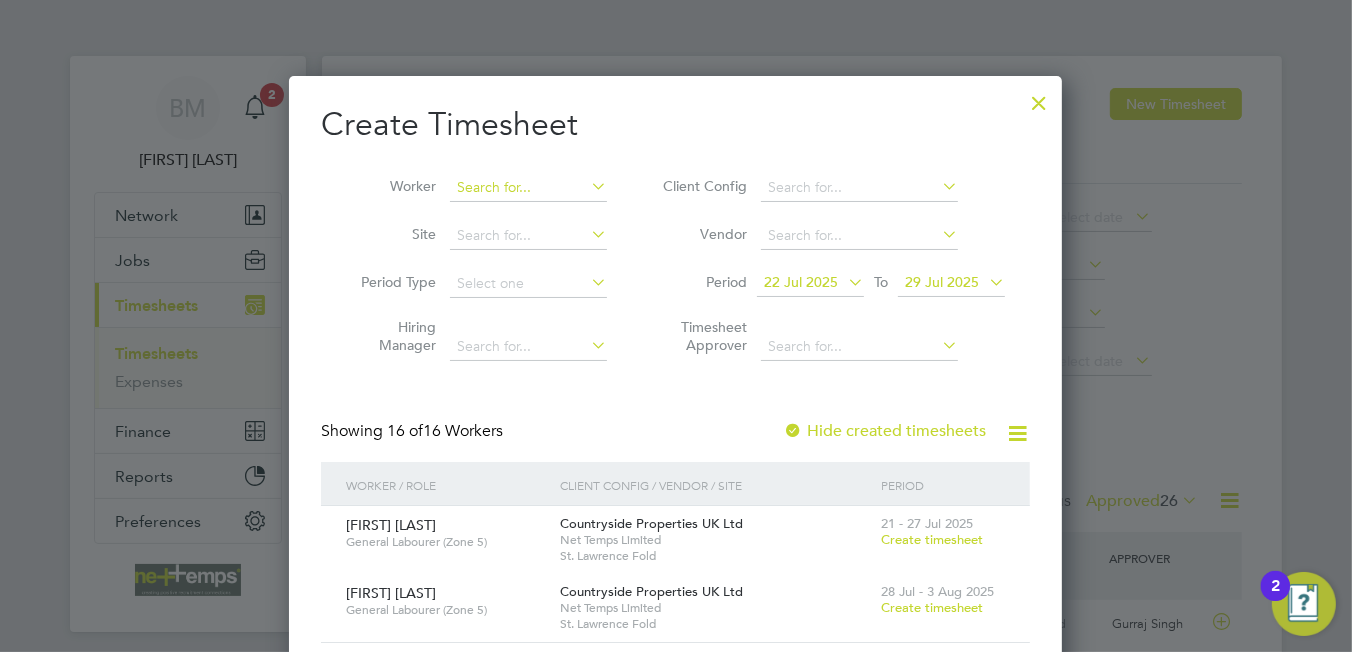 click at bounding box center (528, 188) 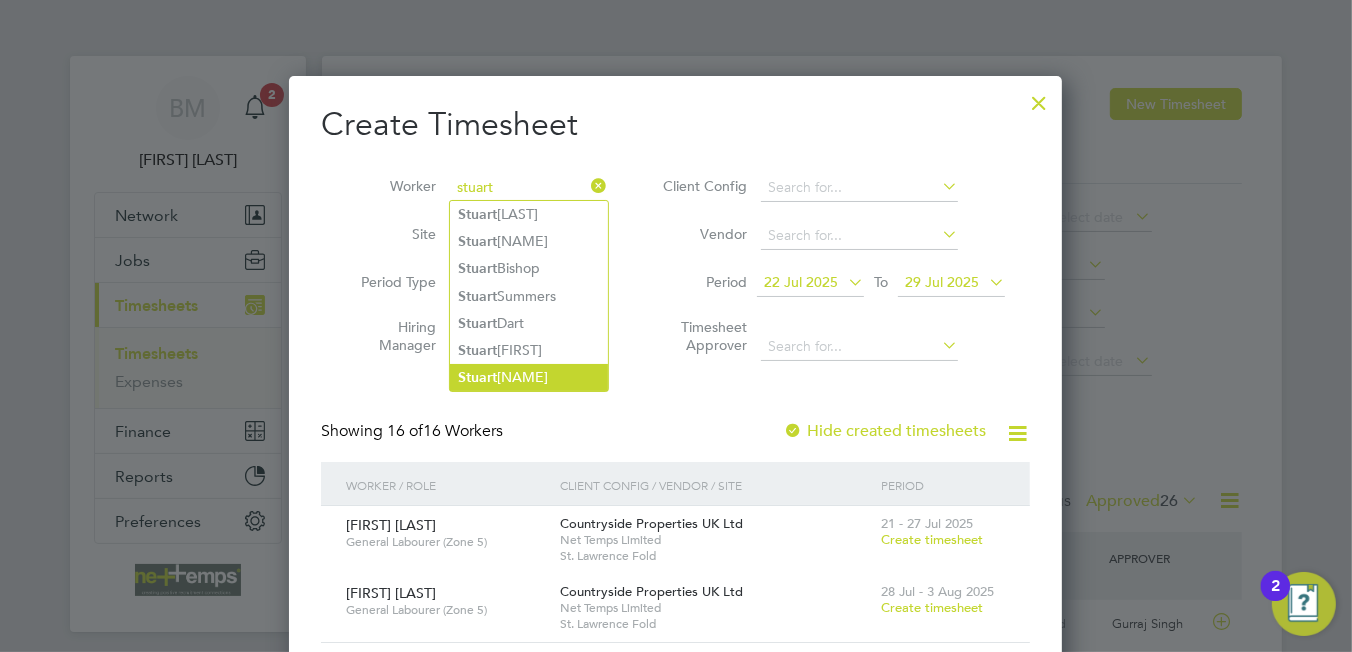 click on "Stuart  Shinton" 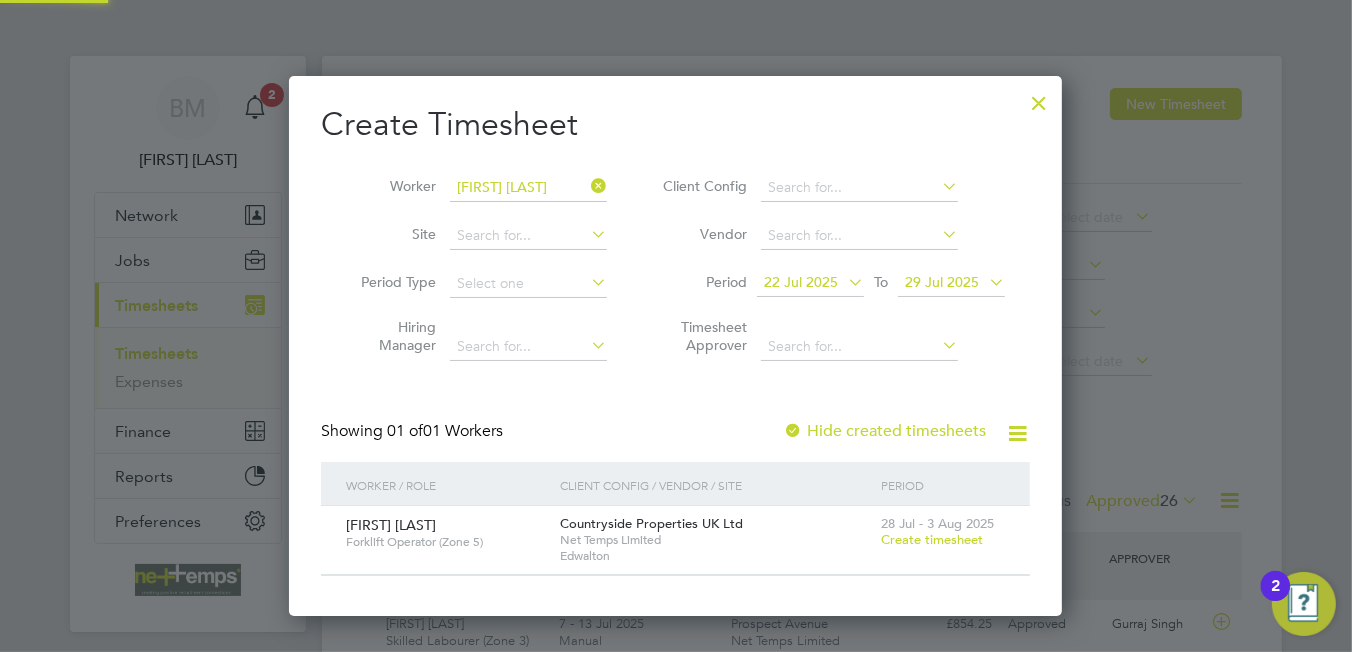 click on "22 Jul 2025" at bounding box center (801, 282) 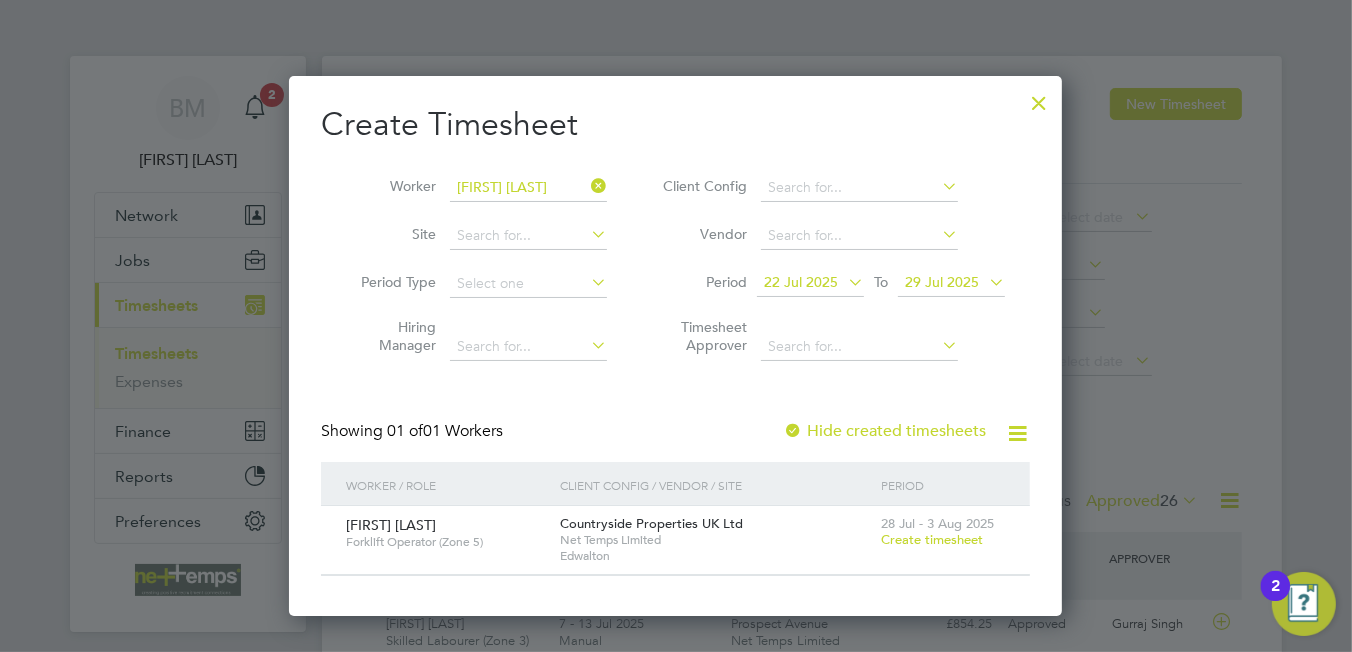 click on "22 Jul 2025" at bounding box center (801, 282) 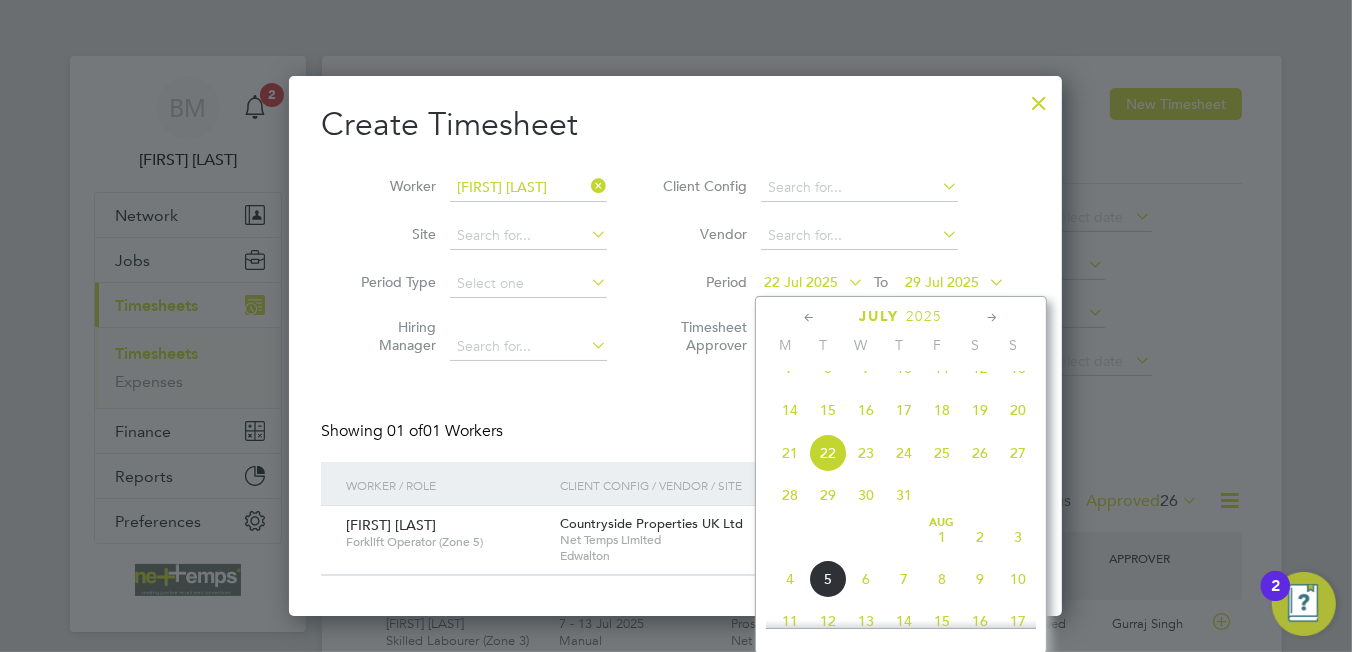 click on "28" 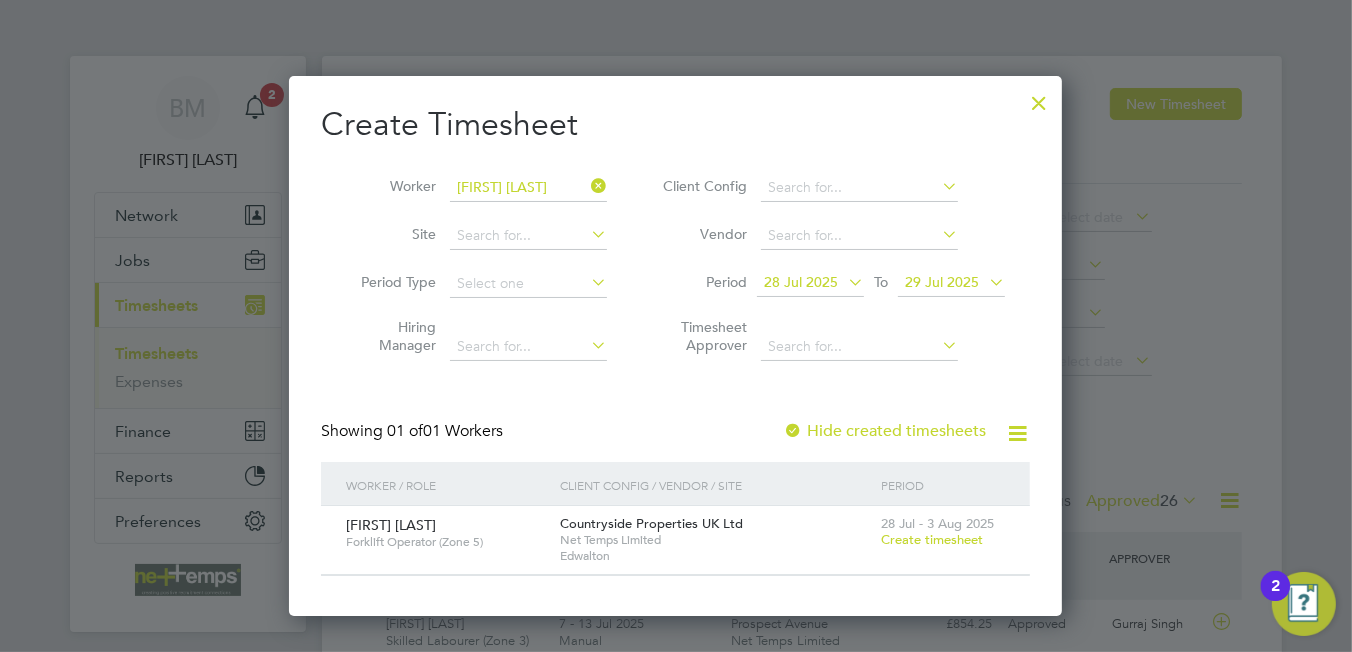 click on "29 Jul 2025" at bounding box center [942, 282] 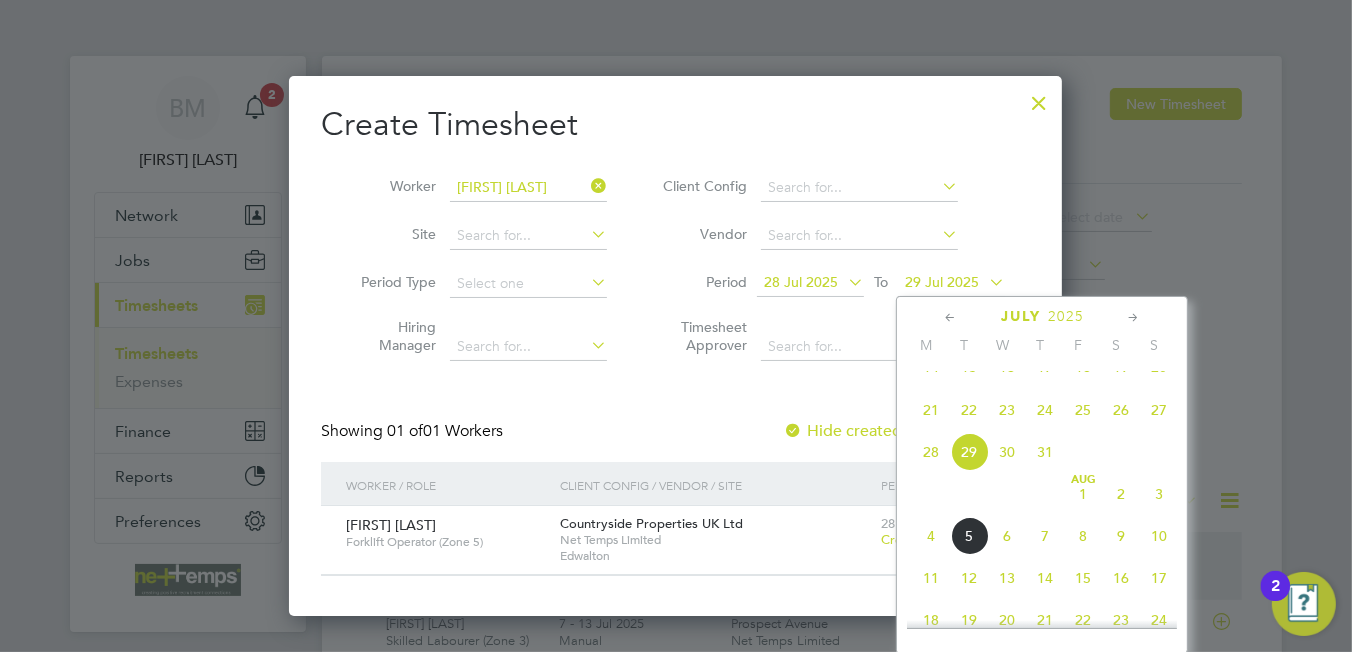 click on "Showing   01 of  01 Workers Hide created timesheets" at bounding box center [675, 441] 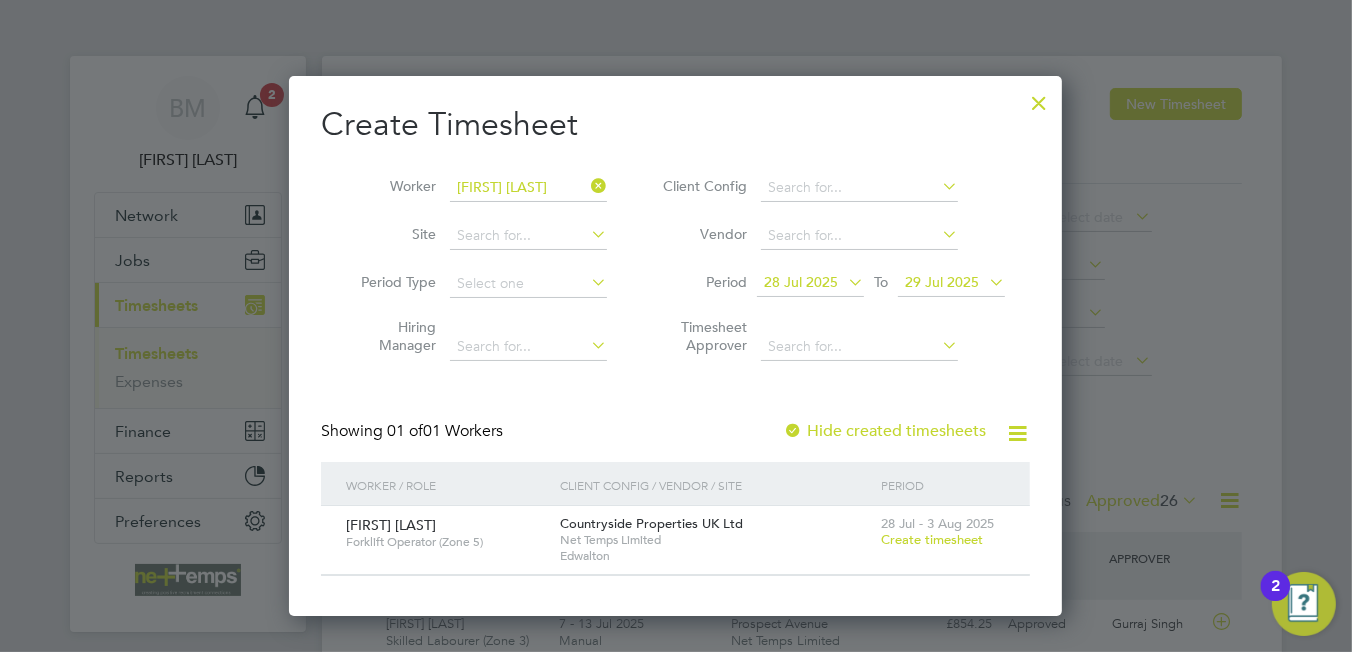 click on "Create timesheet" at bounding box center [932, 539] 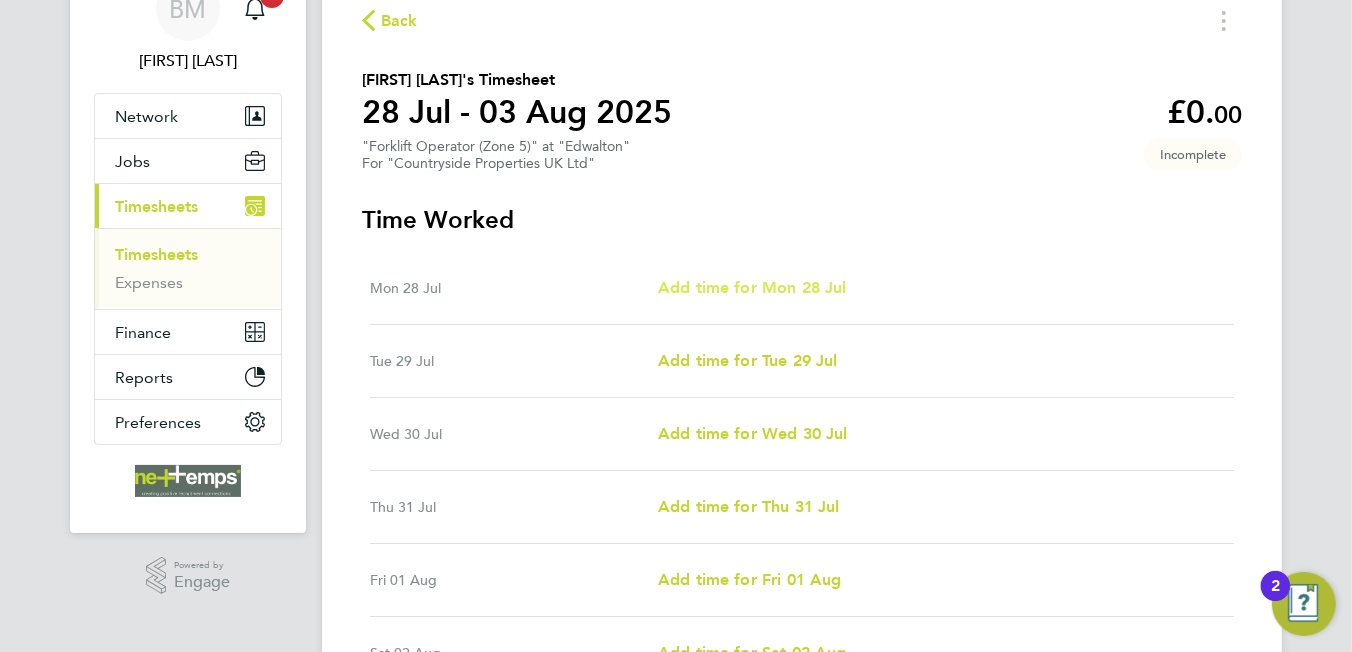 click on "Add time for Mon 28 Jul" at bounding box center (752, 287) 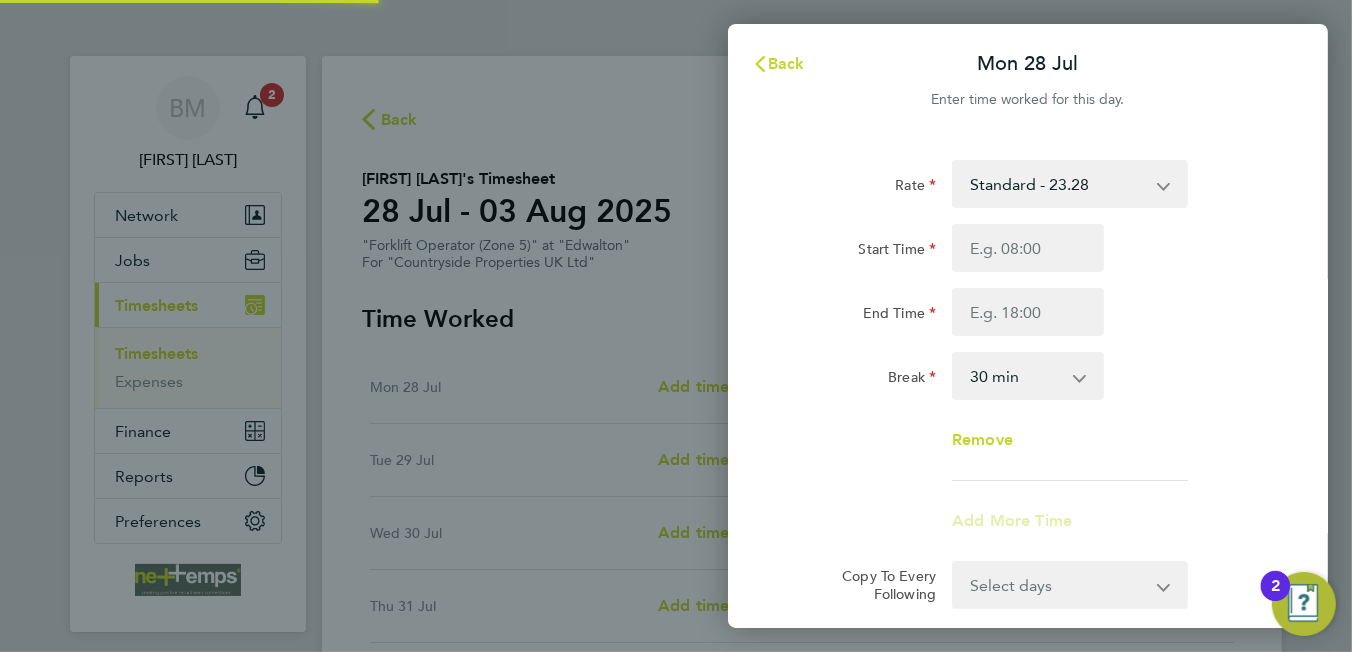 scroll, scrollTop: 0, scrollLeft: 0, axis: both 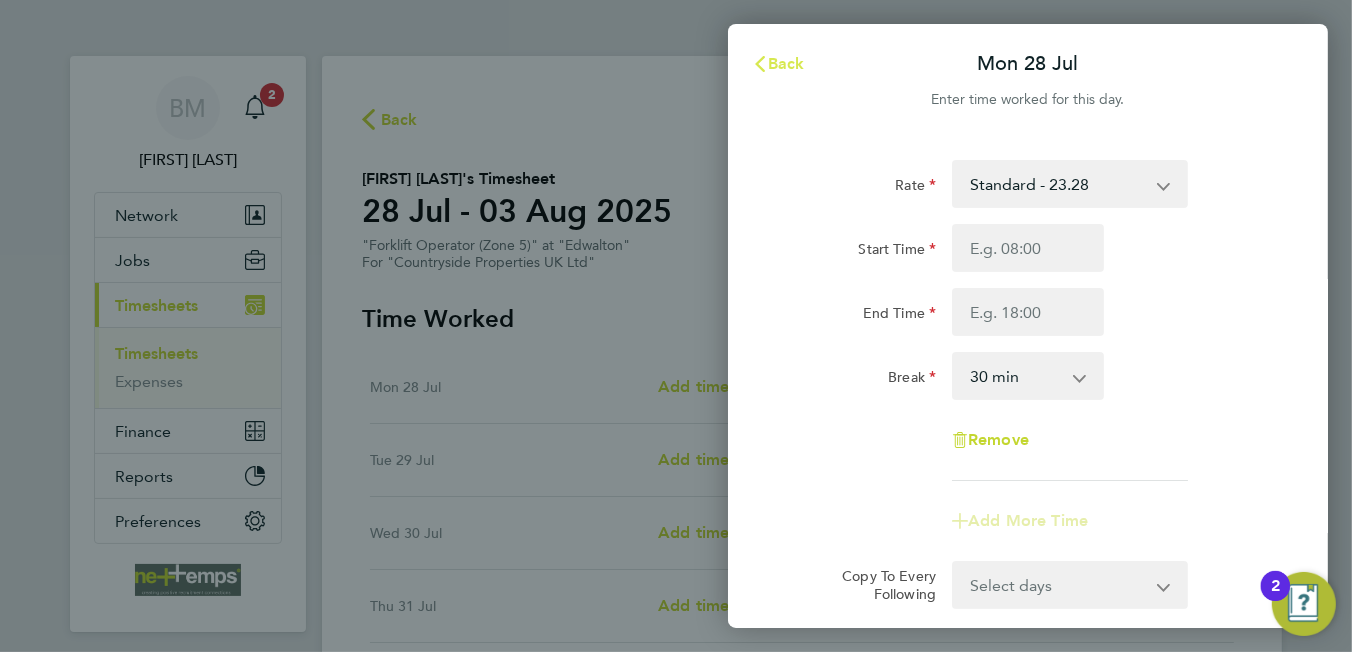 click on "Back" 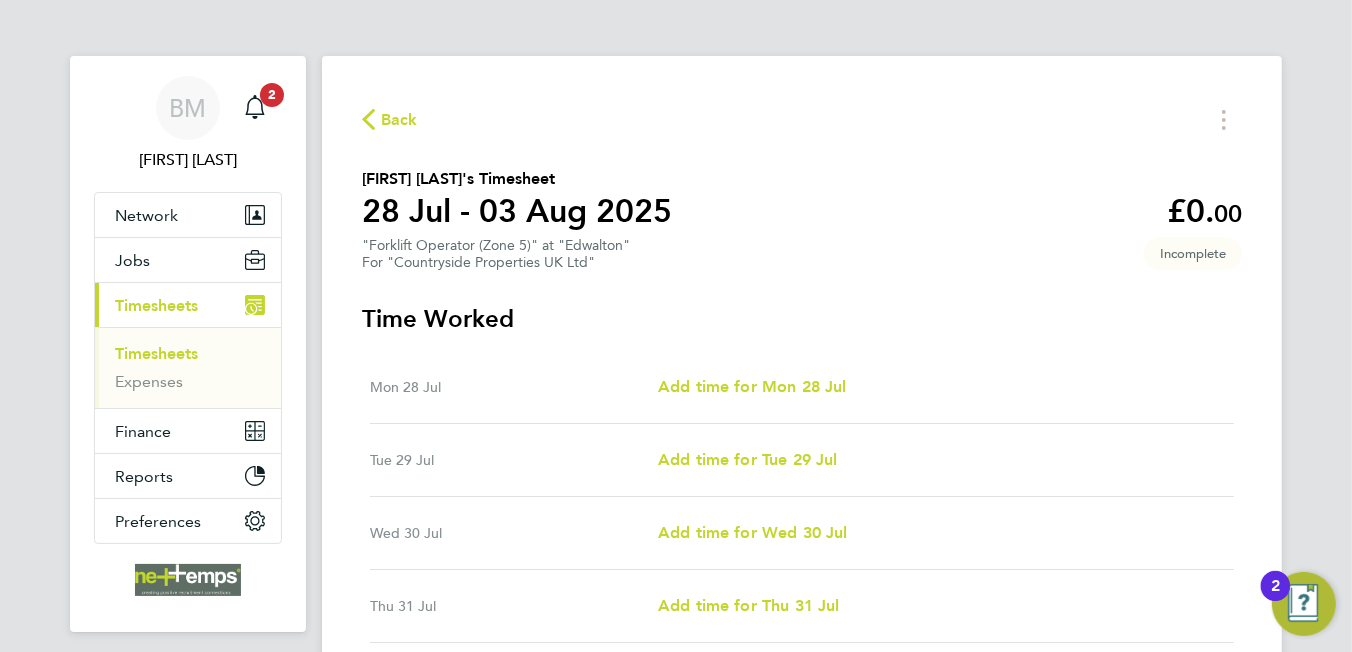 click on "Back" 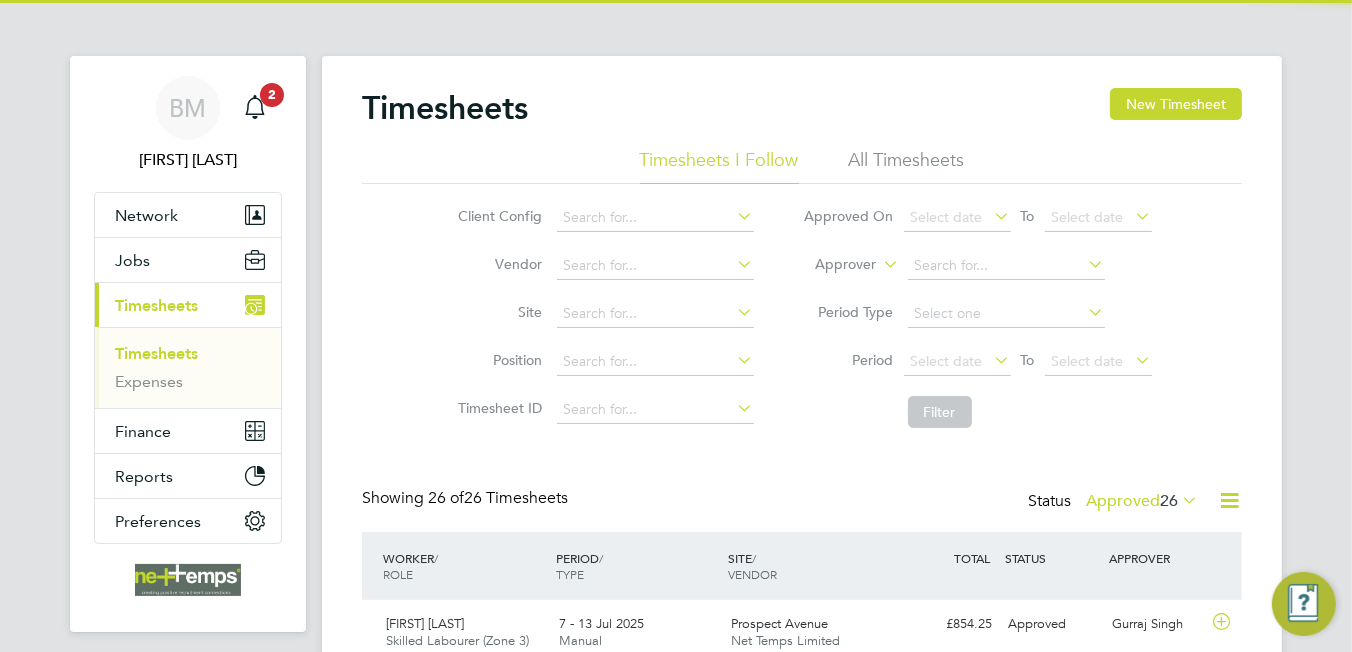 scroll, scrollTop: 9, scrollLeft: 10, axis: both 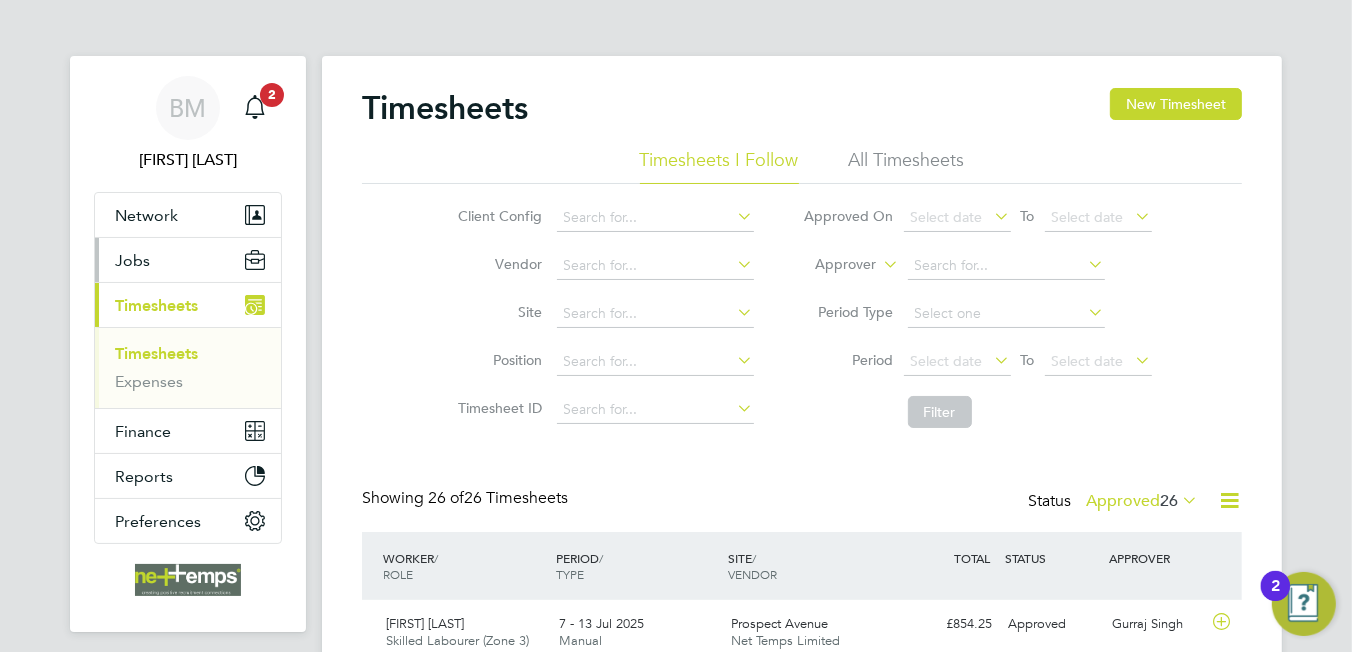 click on "Jobs" at bounding box center (132, 260) 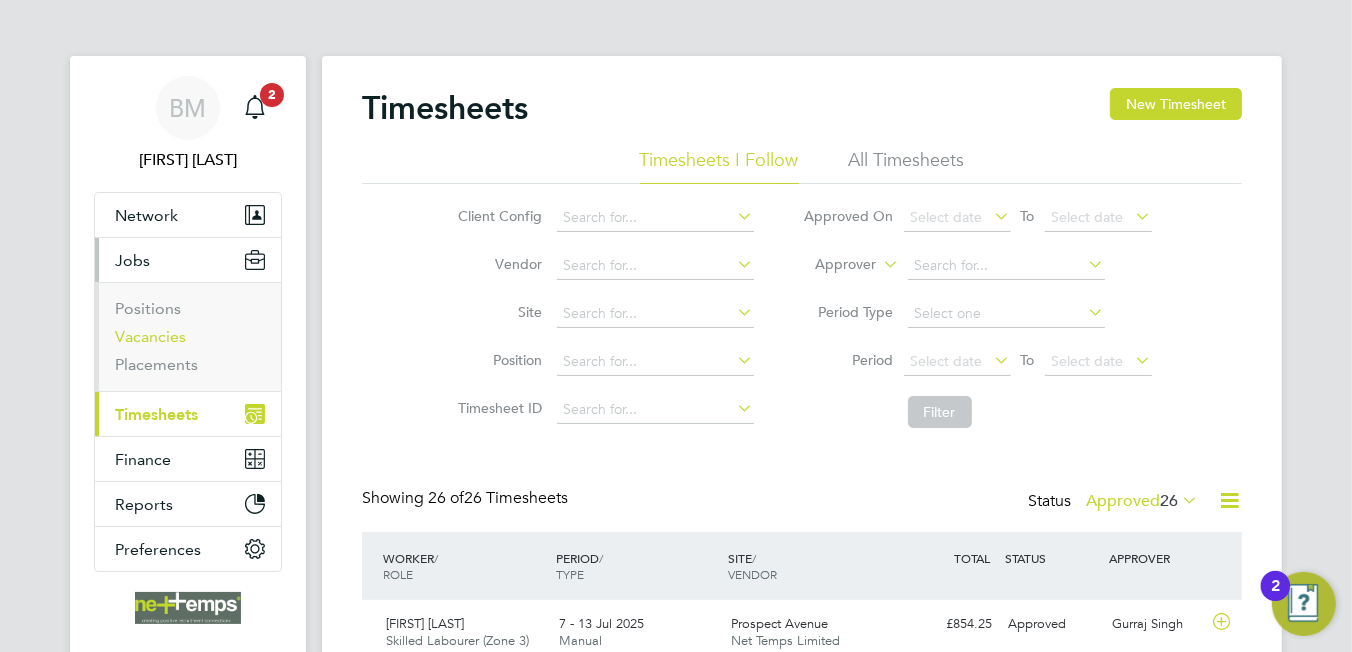 click on "Vacancies" at bounding box center [150, 336] 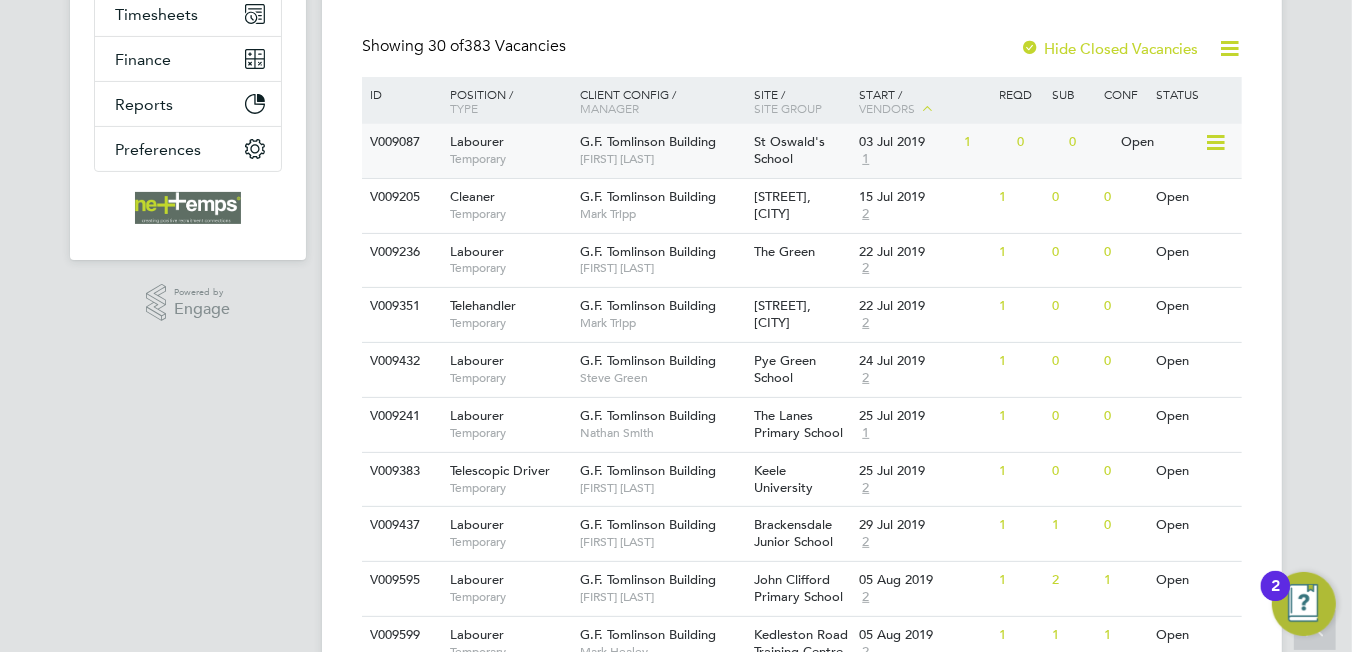 scroll, scrollTop: 99, scrollLeft: 0, axis: vertical 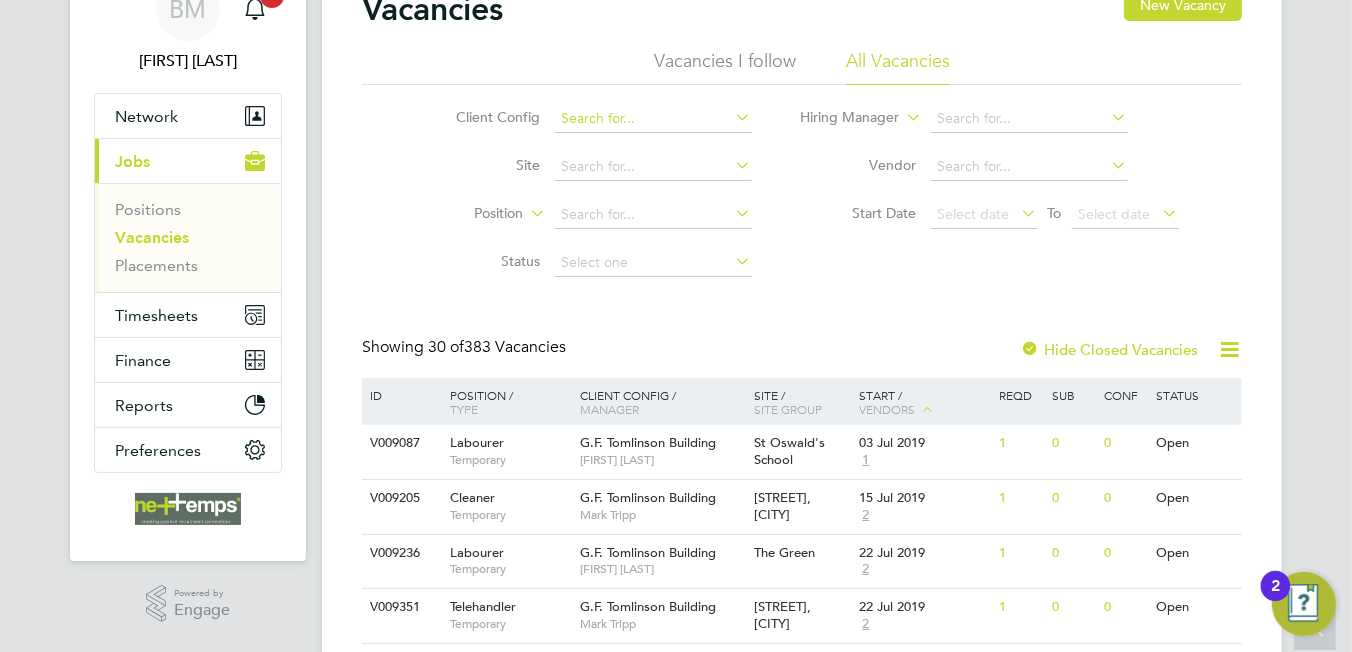 click on "Vacancies New Vacancy Vacancies I follow All Vacancies Client Config     Site     Position     Status   Hiring Manager     Vendor   Start Date
Select date
To
Select date
Showing   30 of  383 Vacancies Hide Closed Vacancies ID  Position / Type   Client Config / Manager Site / Site Group Start / Vendors   Reqd Sub Conf Status V009087 Labourer   Temporary G.F. Tomlinson Building   Jason Clarke St Oswald's School   03 Jul 2019 1 1 0 0 Open V009205 Cleaner   Temporary G.F. Tomlinson Building   Mark Tripp Tower Gardens, Skegness   15 Jul 2019 2 1 0 0 Open V009236 Labourer   Temporary G.F. Tomlinson Building   Phil Laverick The Green   22 Jul 2019 2 1 0 0 Open V009351 Telehandler   Temporary G.F. Tomlinson Building   Mark Tripp Tower Gardens, Skegness   22 Jul 2019 2 1 0 0 Open V009432 Labourer   Temporary G.F. Tomlinson Building   Steve Green Pye Green School   24 Jul 2019 2 1 0 0 Open V009241 Labourer   Temporary G.F. Tomlinson Building   Nathan Smith The Lanes Primary School   1 1 0 0" 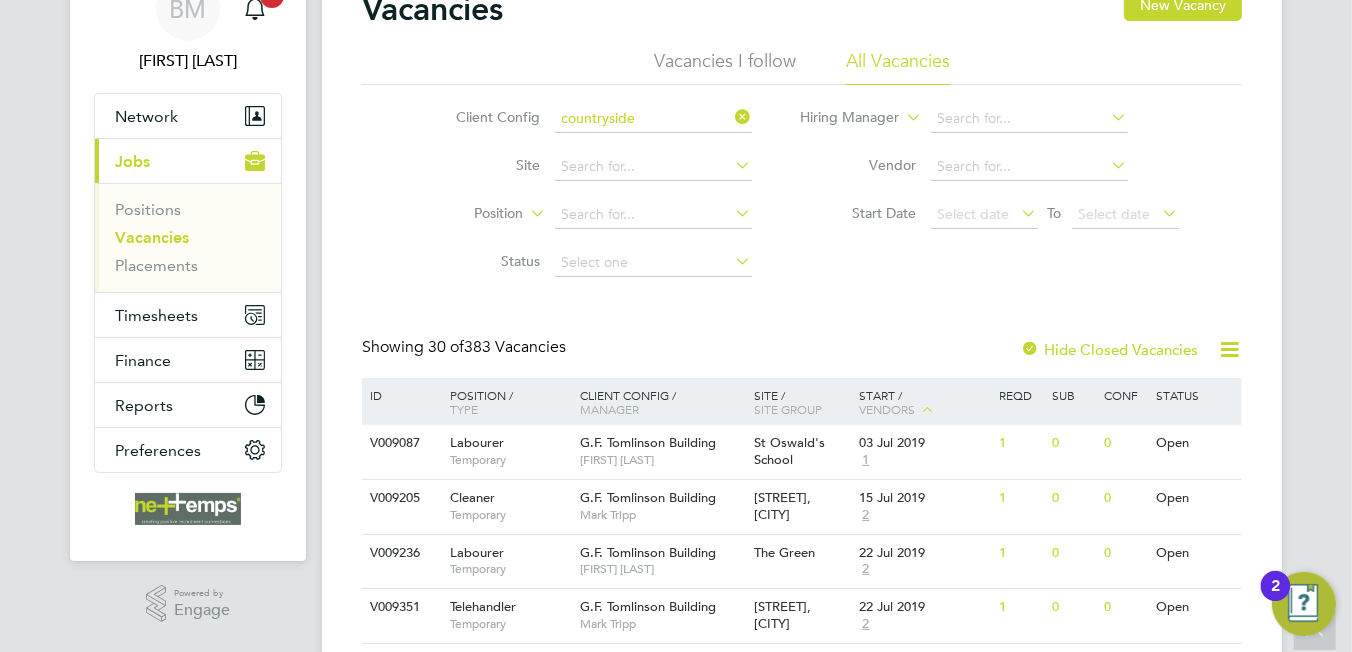 click on "Countryside  Properties UK Ltd" 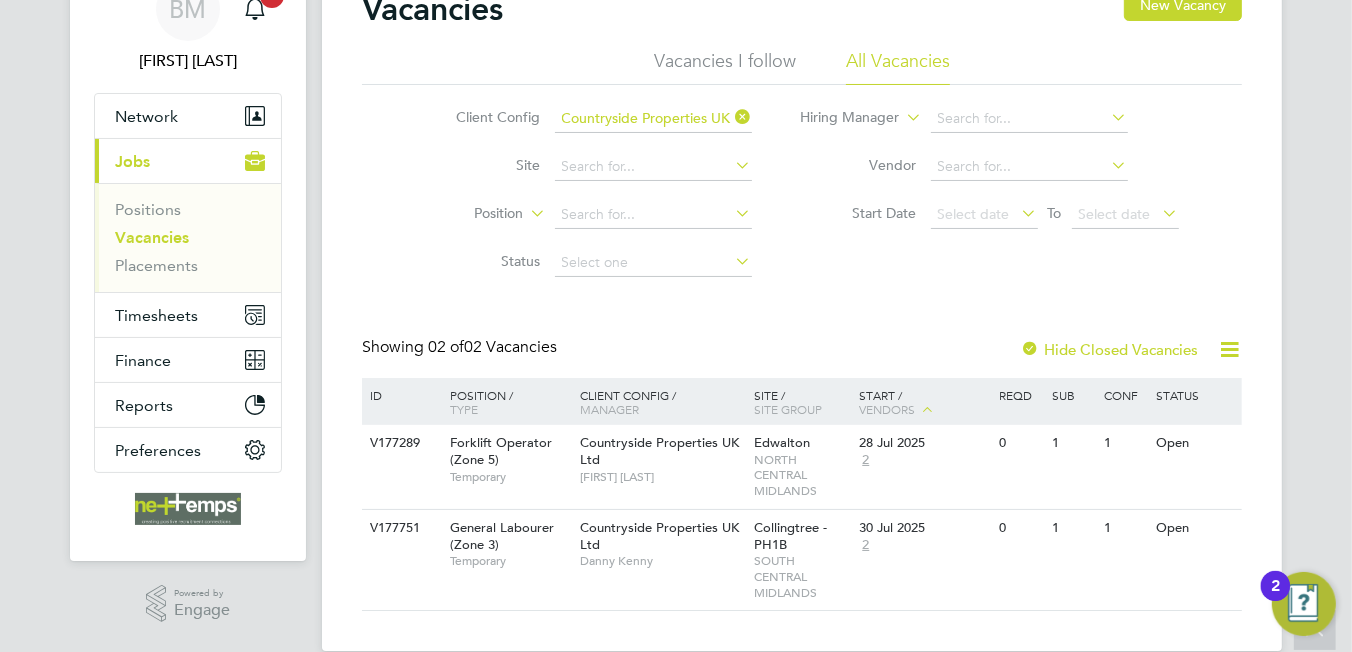 scroll, scrollTop: 129, scrollLeft: 0, axis: vertical 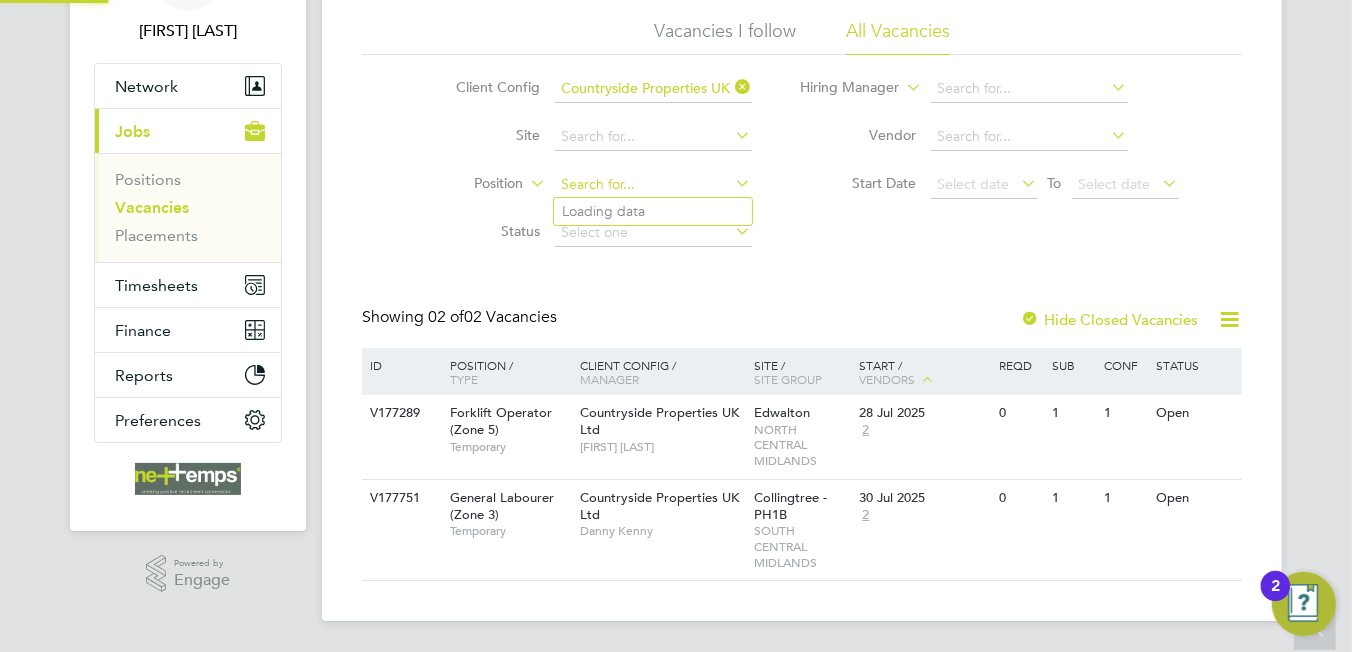 click 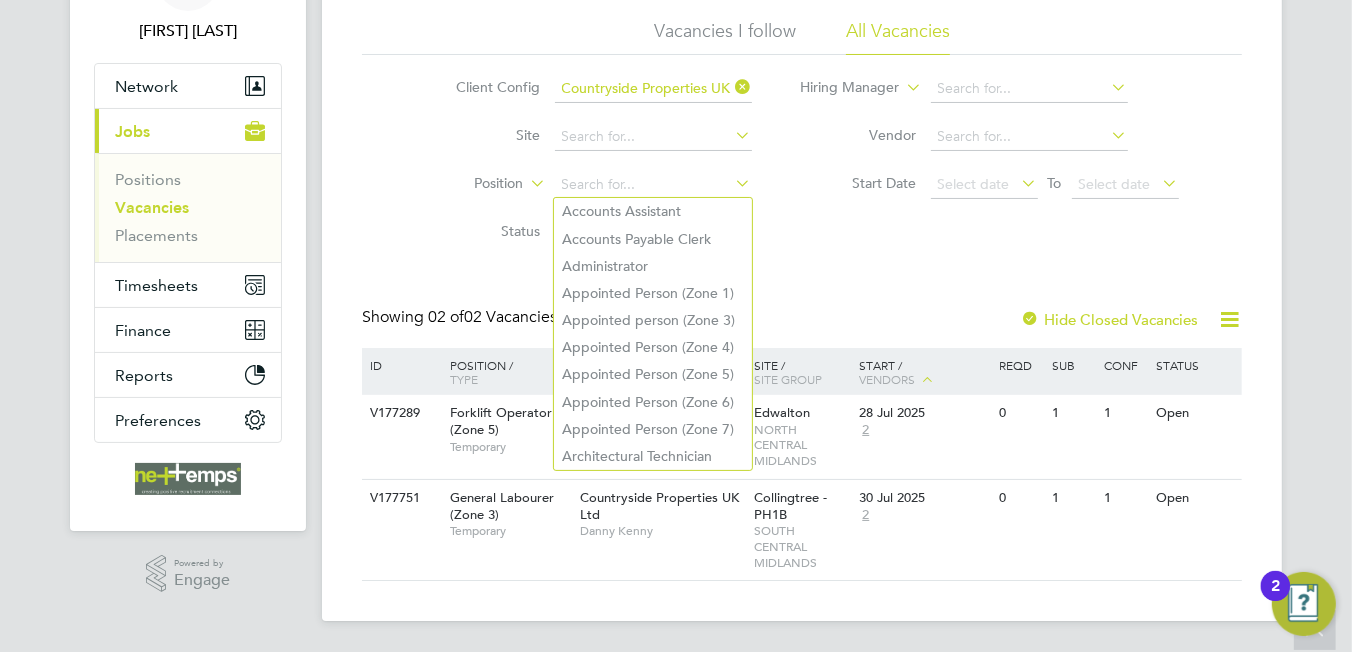 click on "Site" 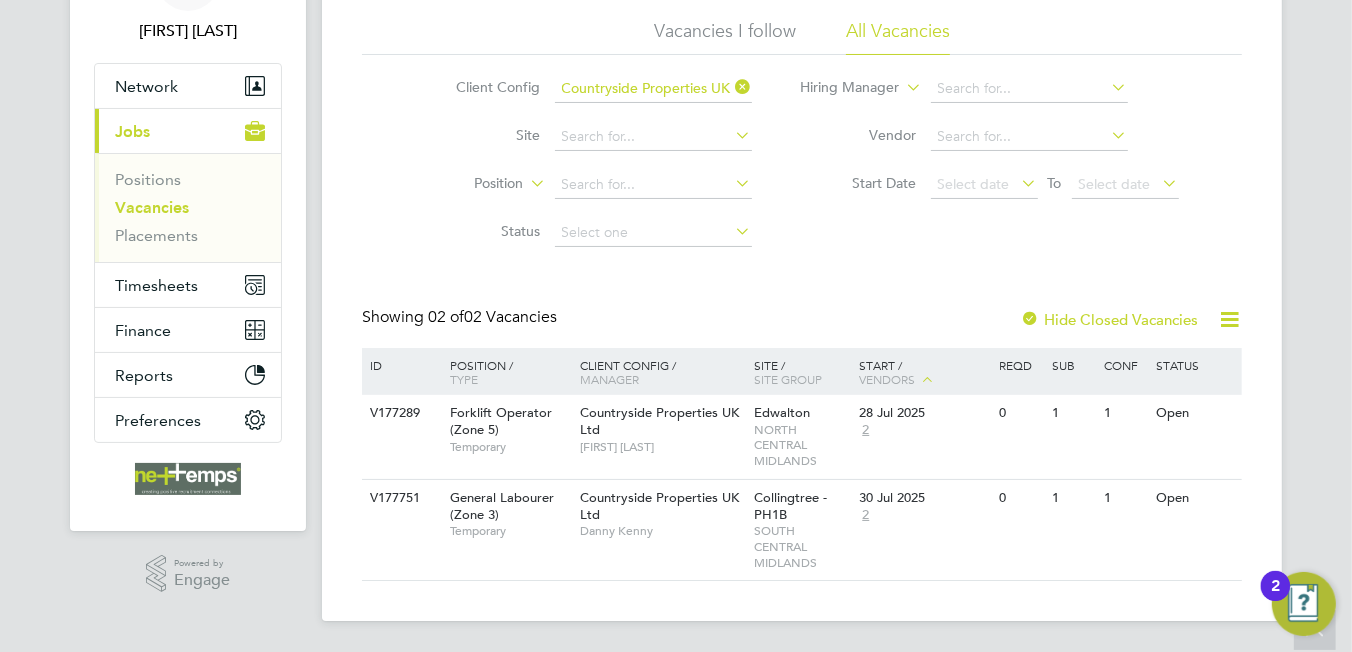 scroll, scrollTop: 0, scrollLeft: 0, axis: both 